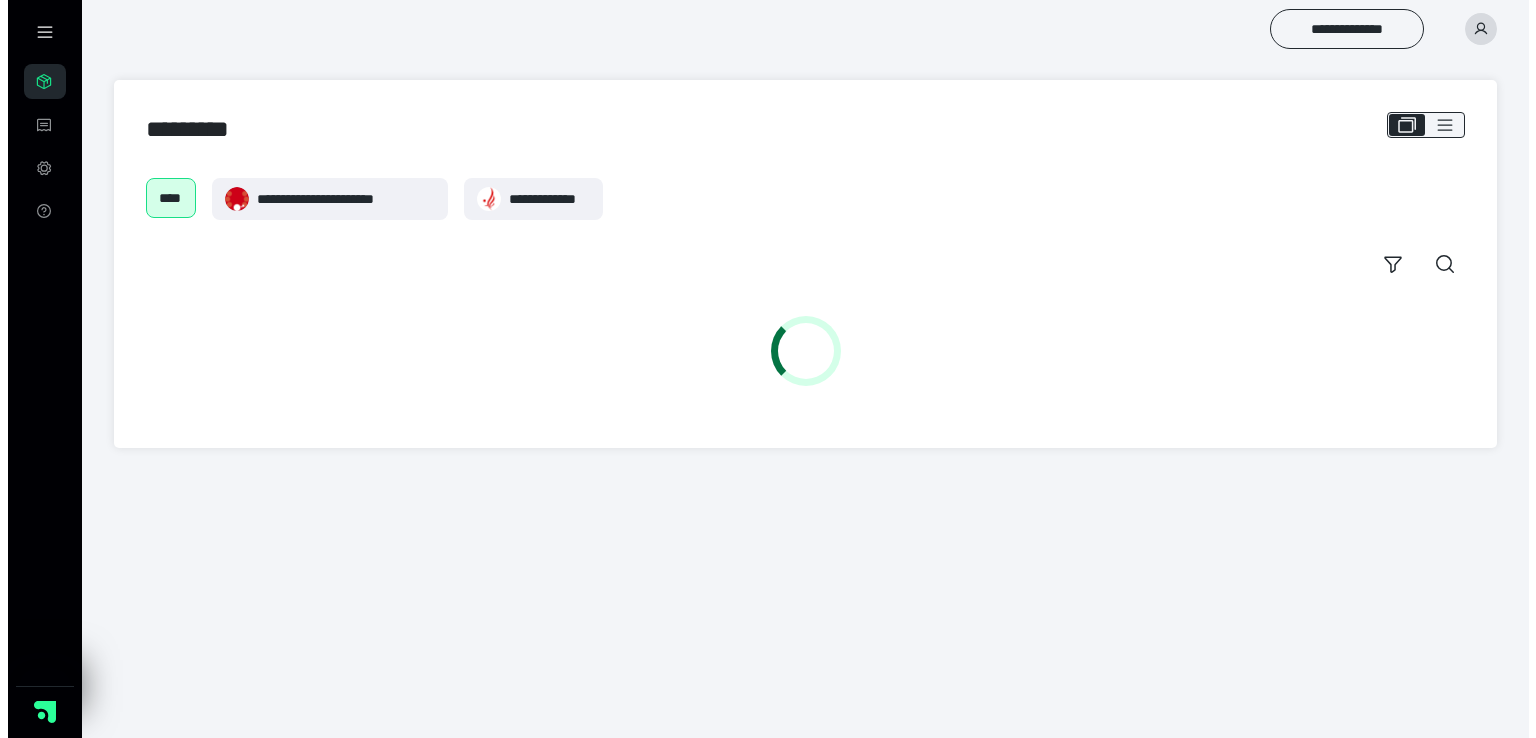 scroll, scrollTop: 0, scrollLeft: 0, axis: both 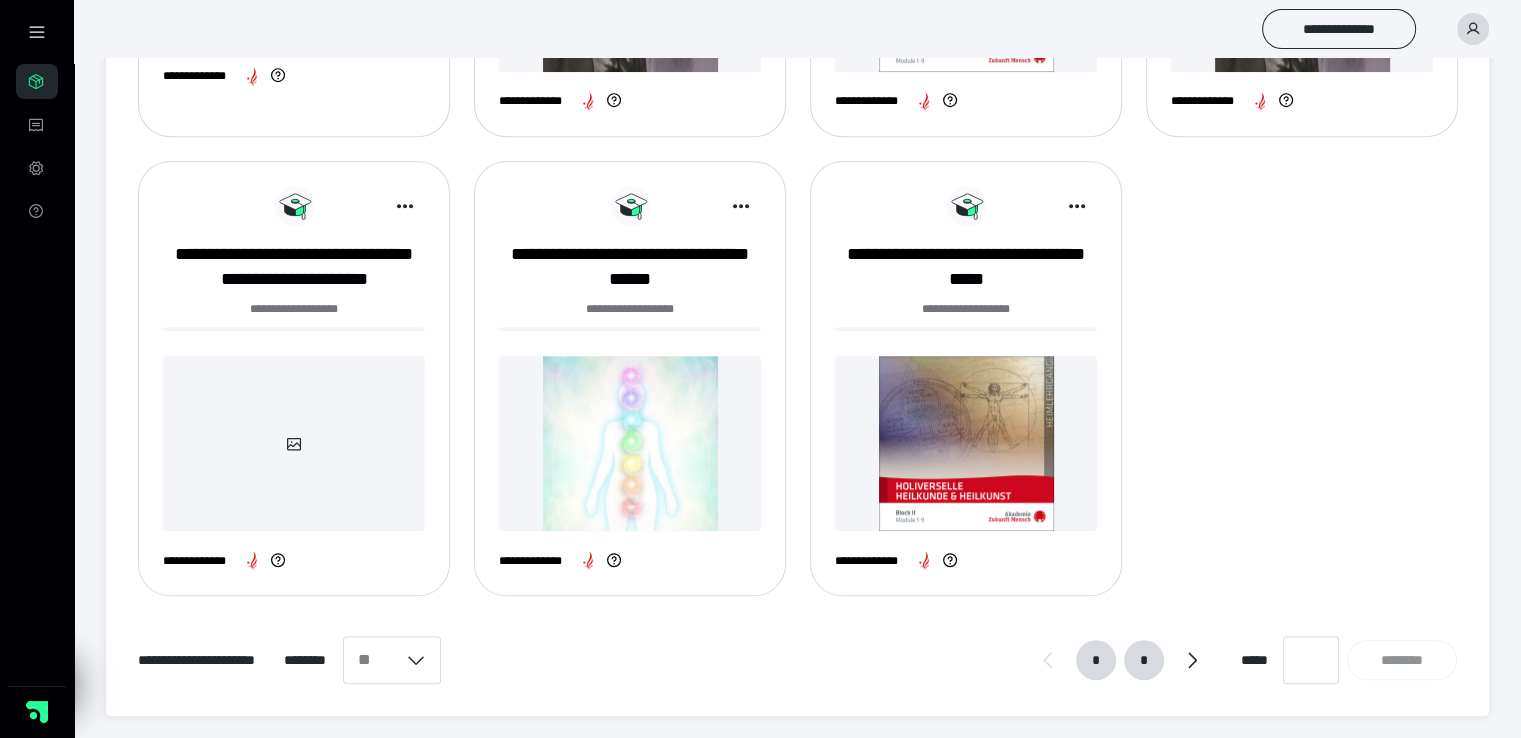 click on "*" at bounding box center (1144, 660) 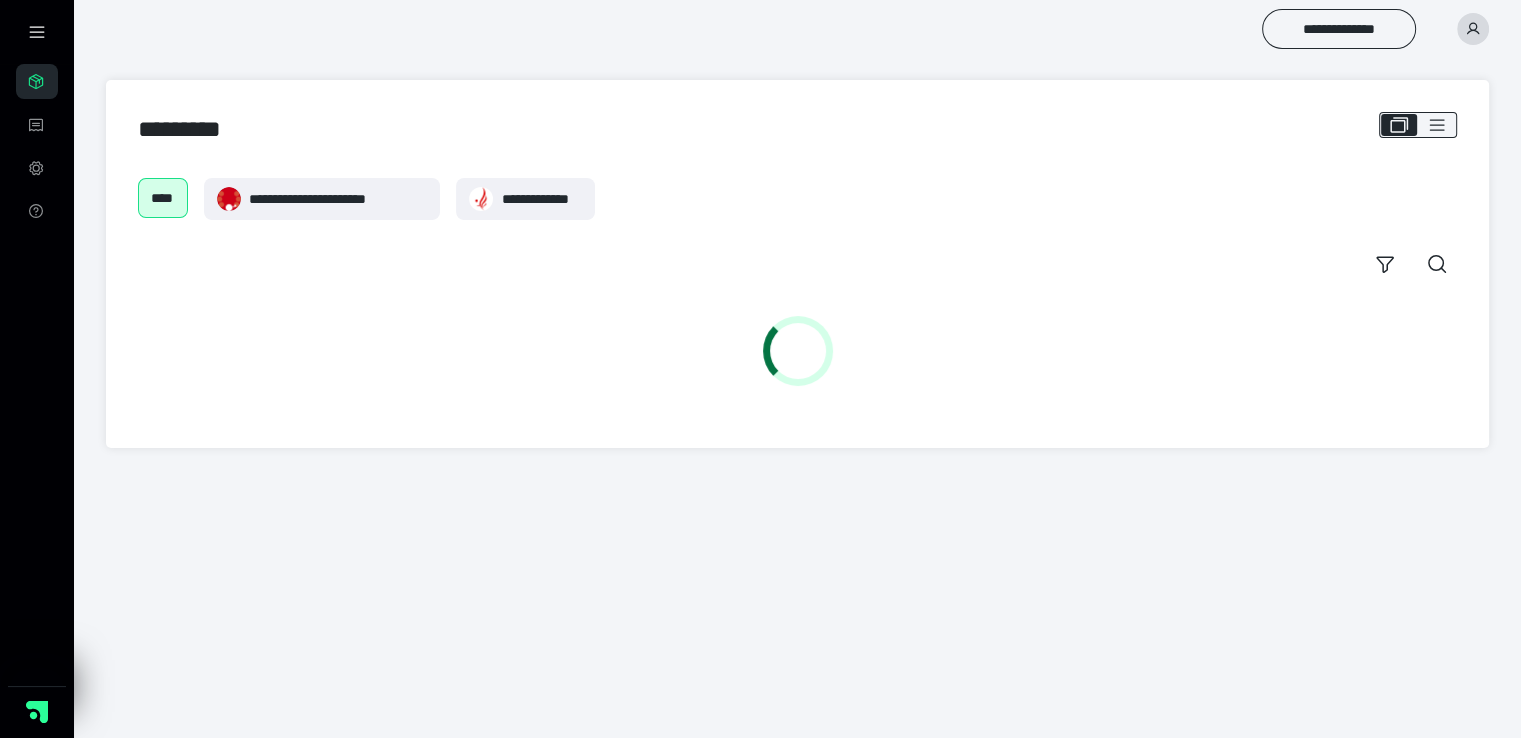scroll, scrollTop: 0, scrollLeft: 0, axis: both 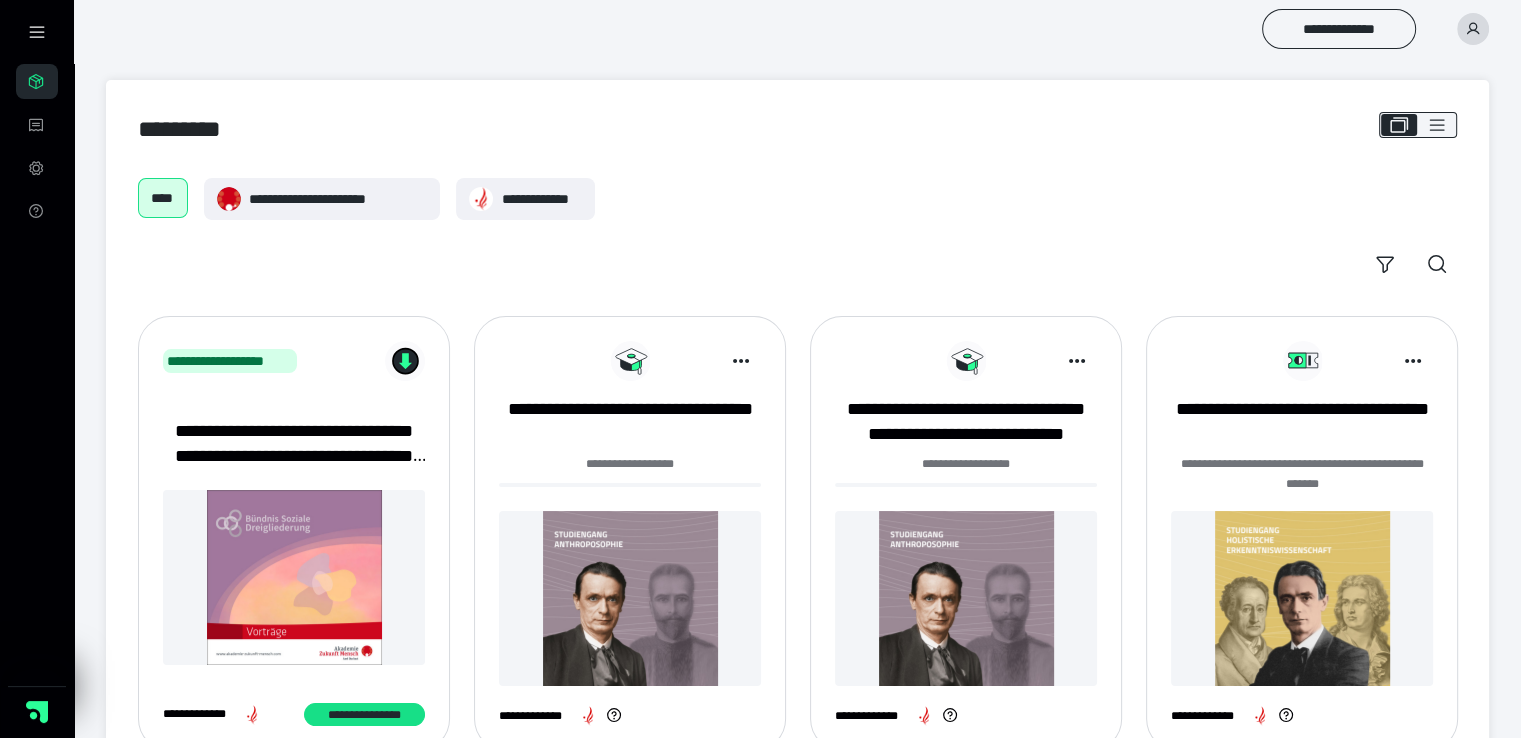 click at bounding box center (630, 598) 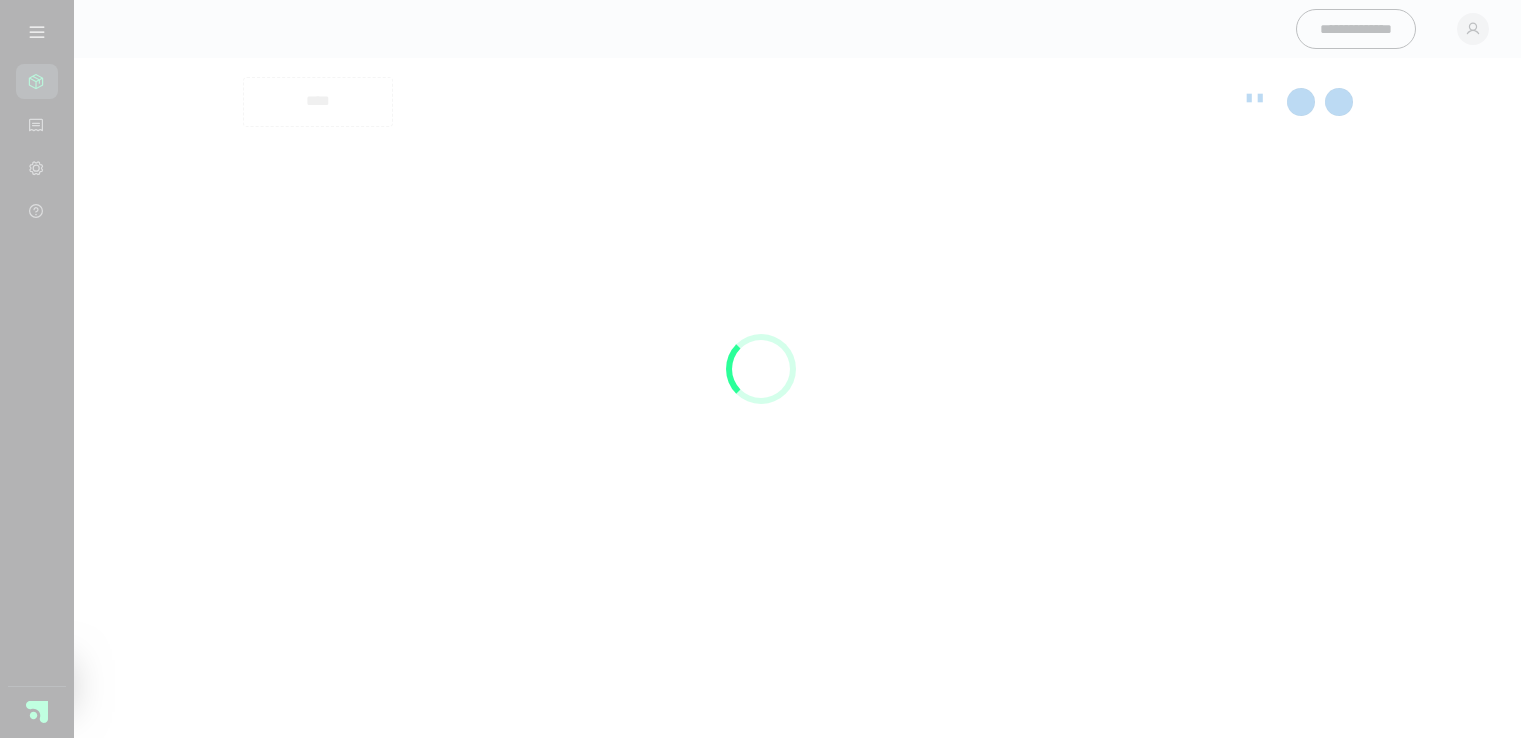 scroll, scrollTop: 0, scrollLeft: 0, axis: both 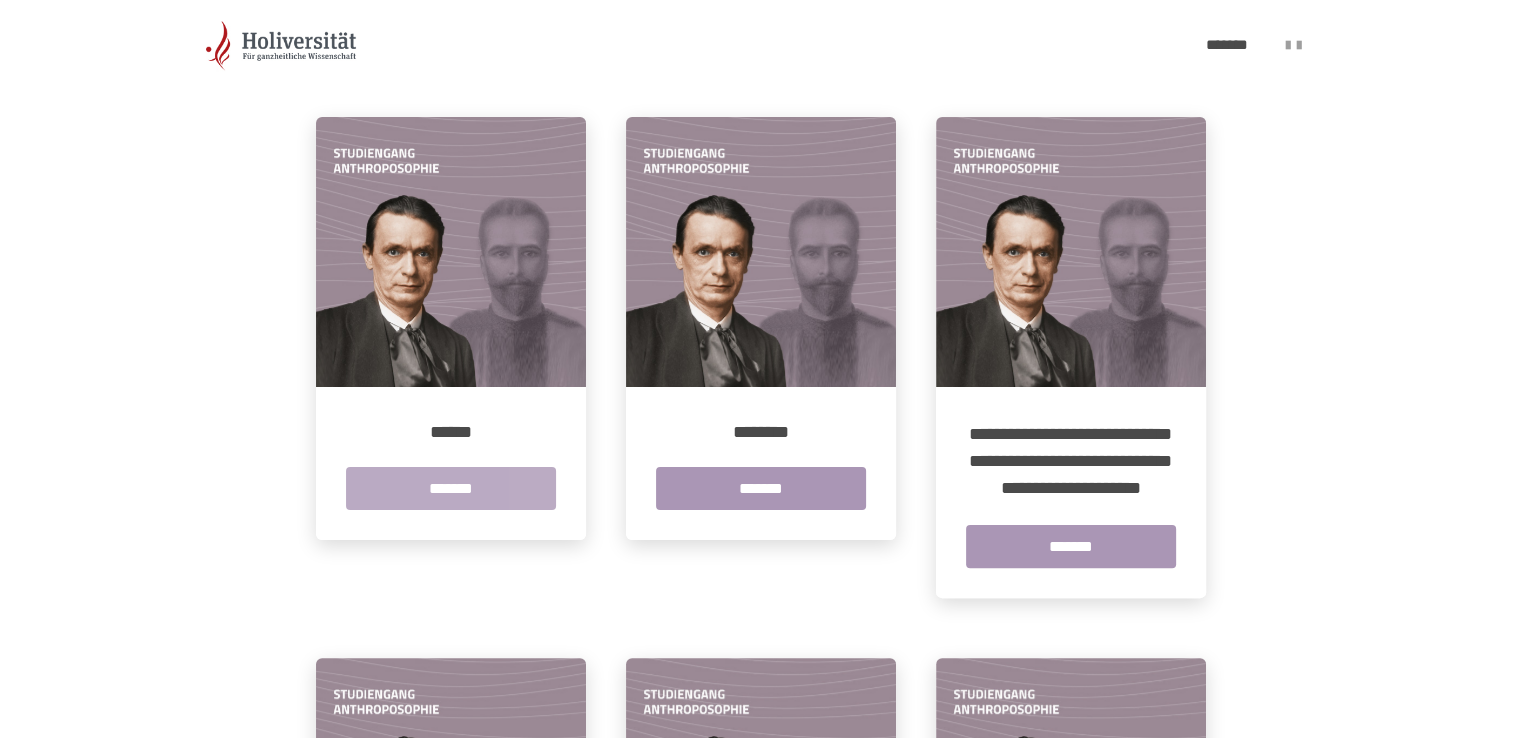 click on "*******" at bounding box center (451, 488) 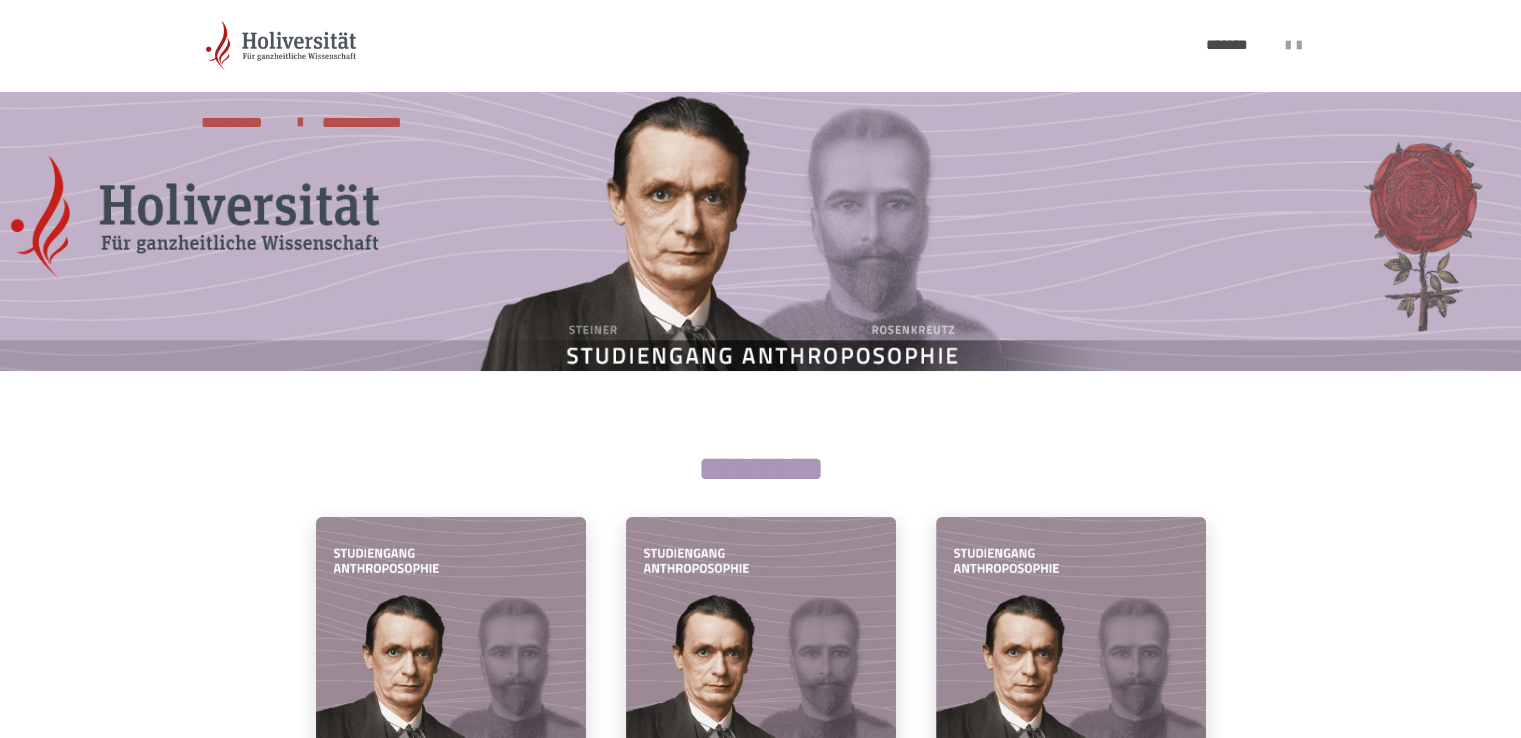 click on "**********" at bounding box center (760, 1255) 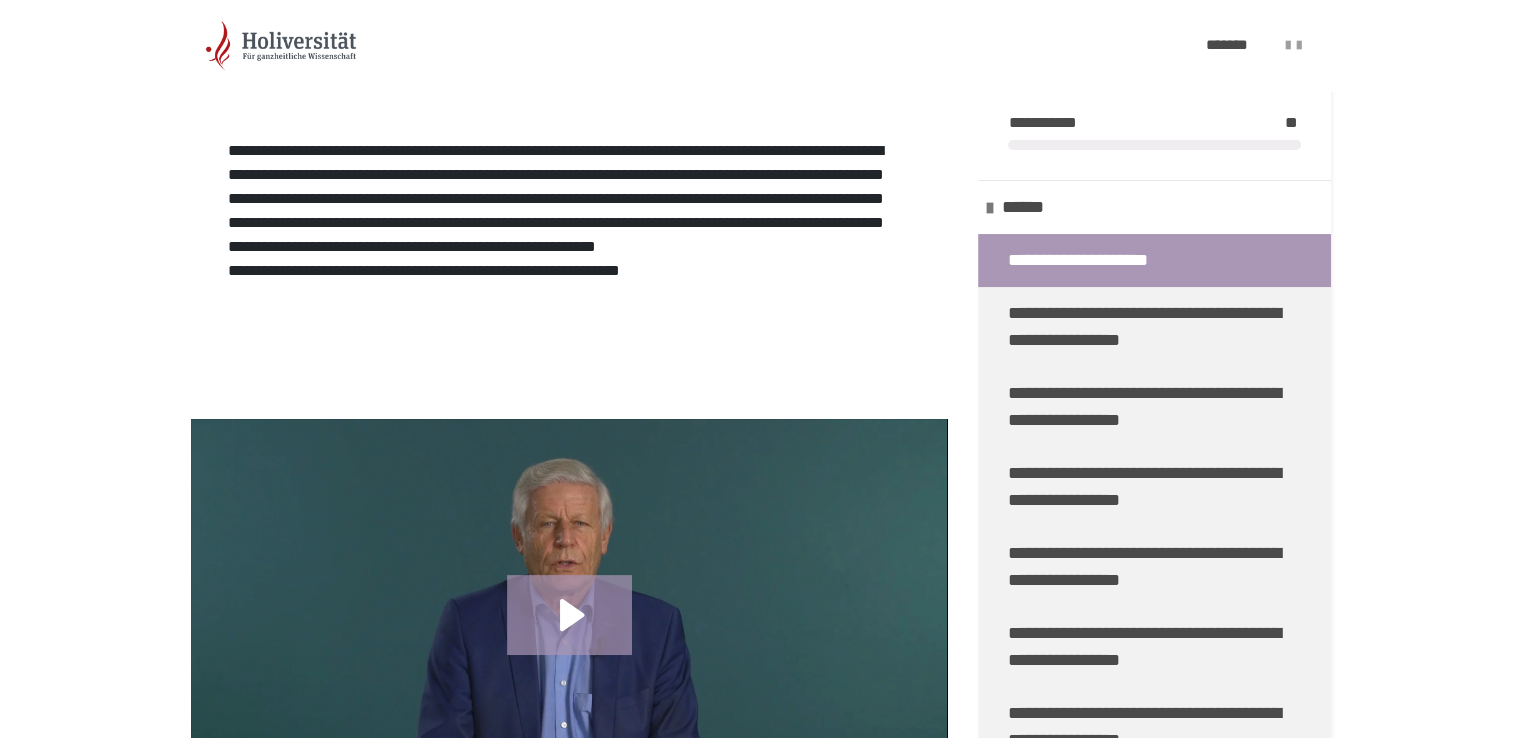 click on "**********" at bounding box center (760, 3759) 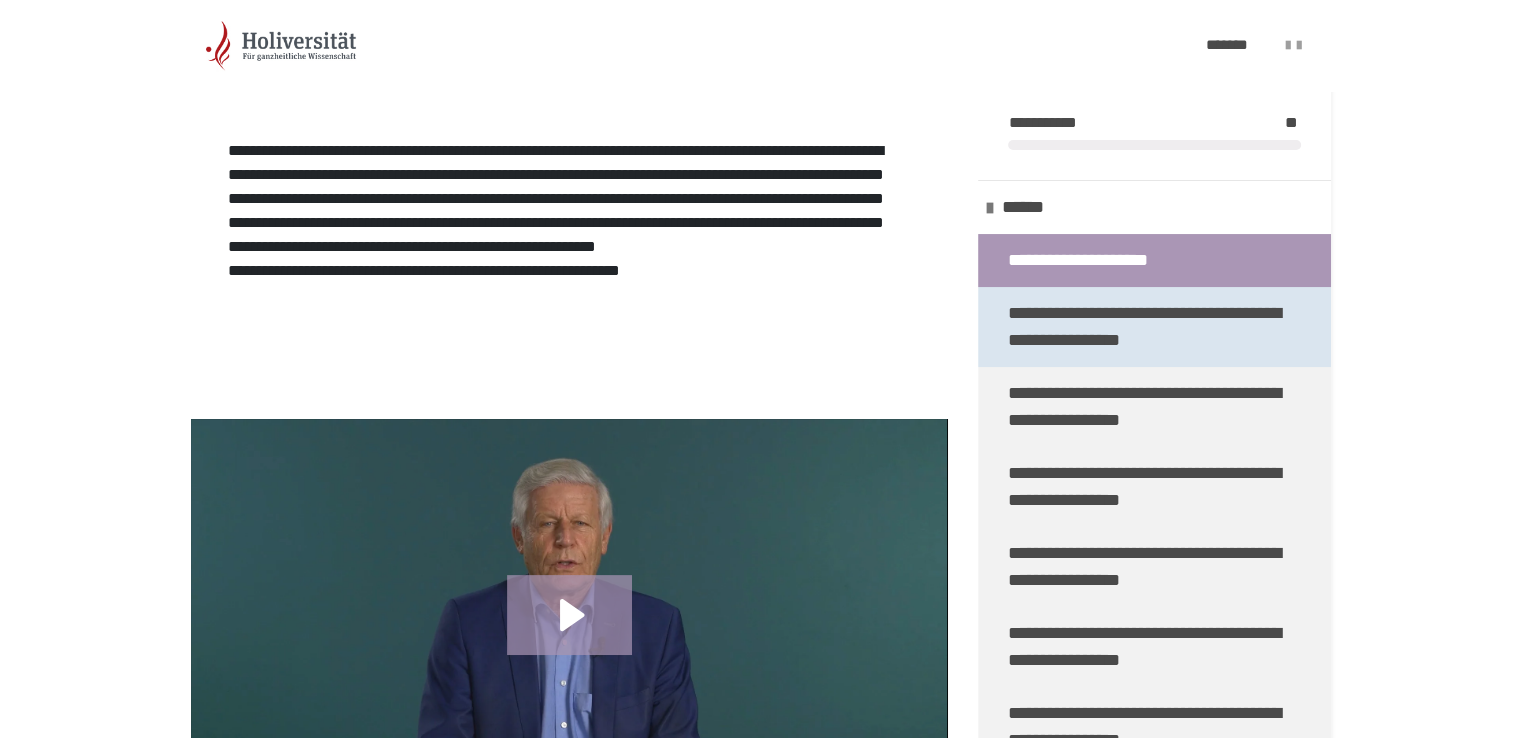 click on "**********" at bounding box center (1154, 327) 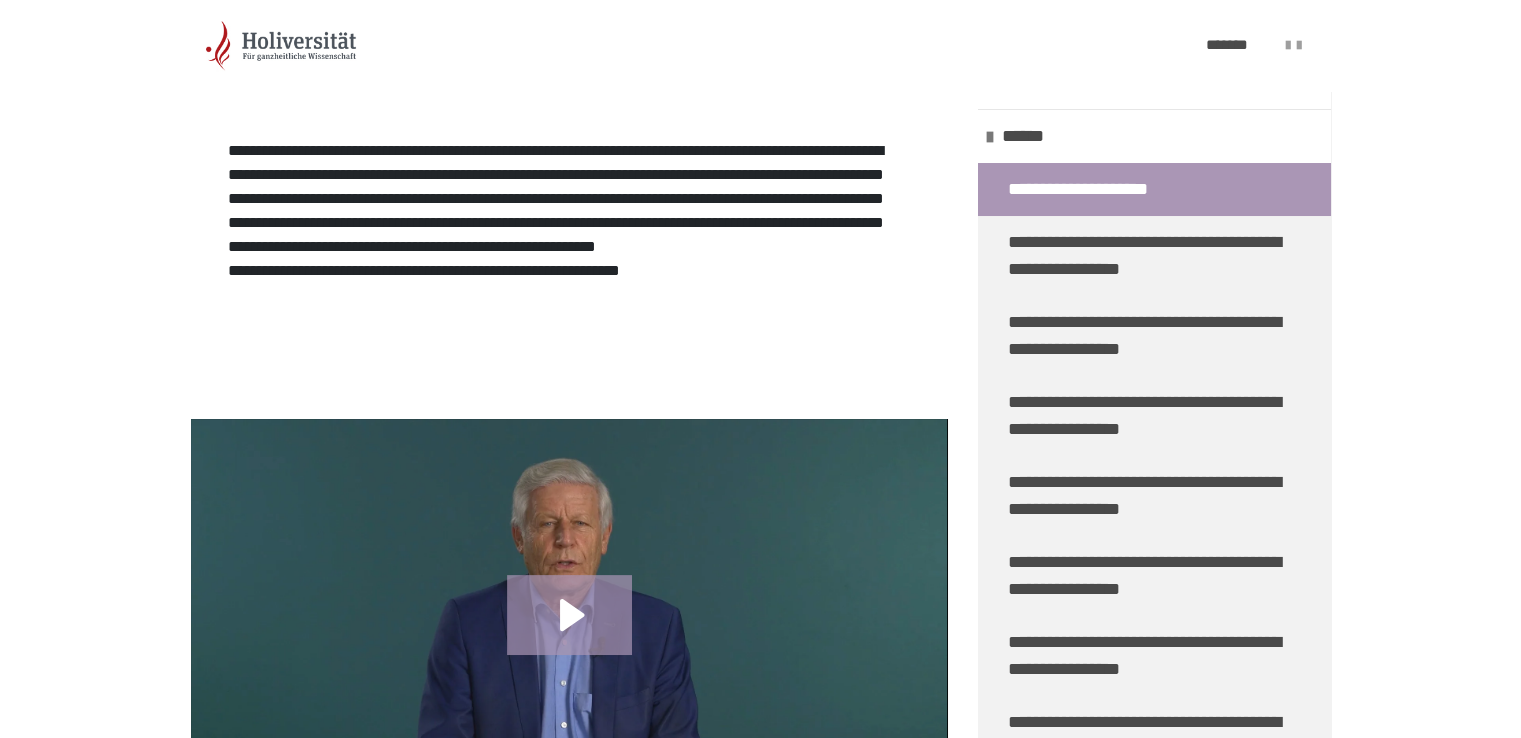 click at bounding box center (760, -69) 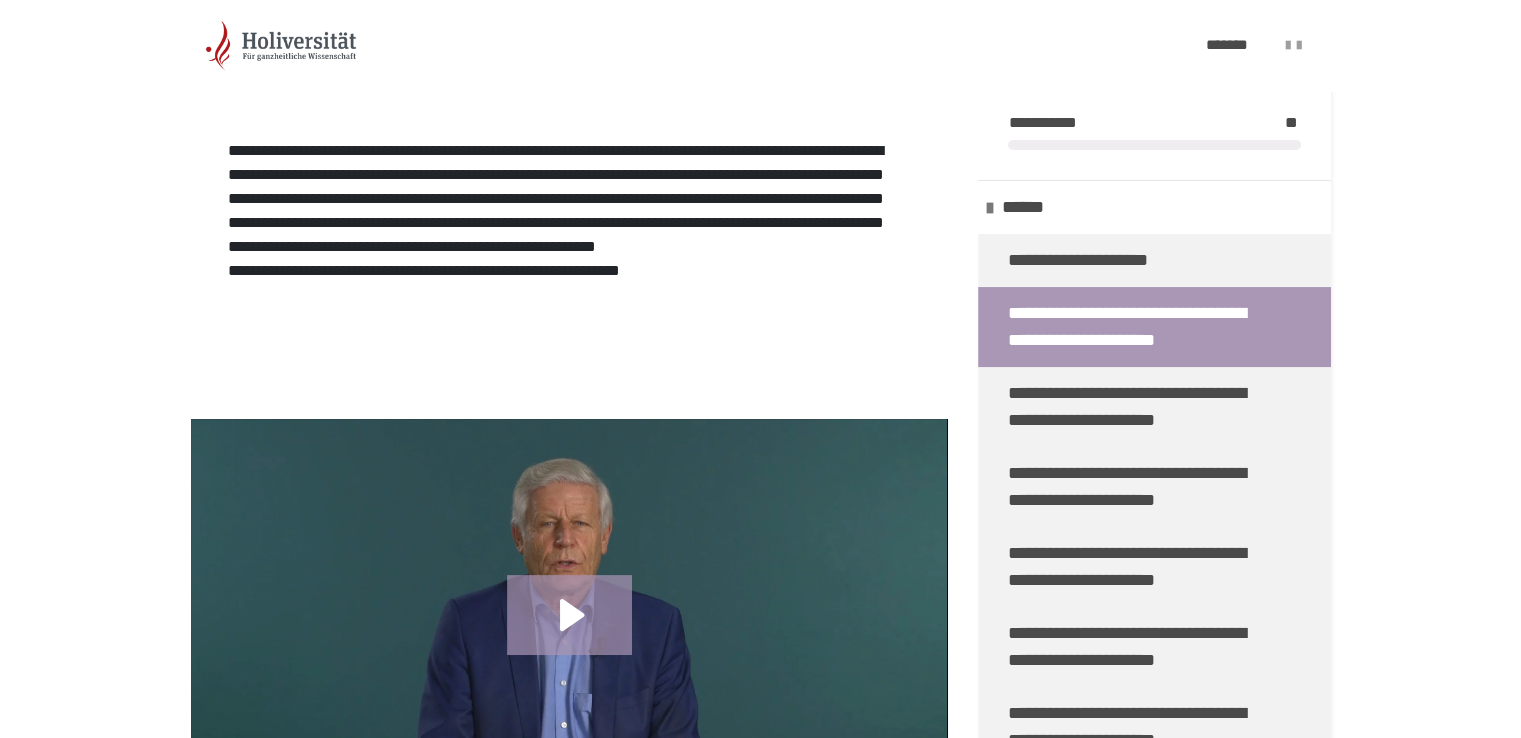 scroll, scrollTop: 0, scrollLeft: 0, axis: both 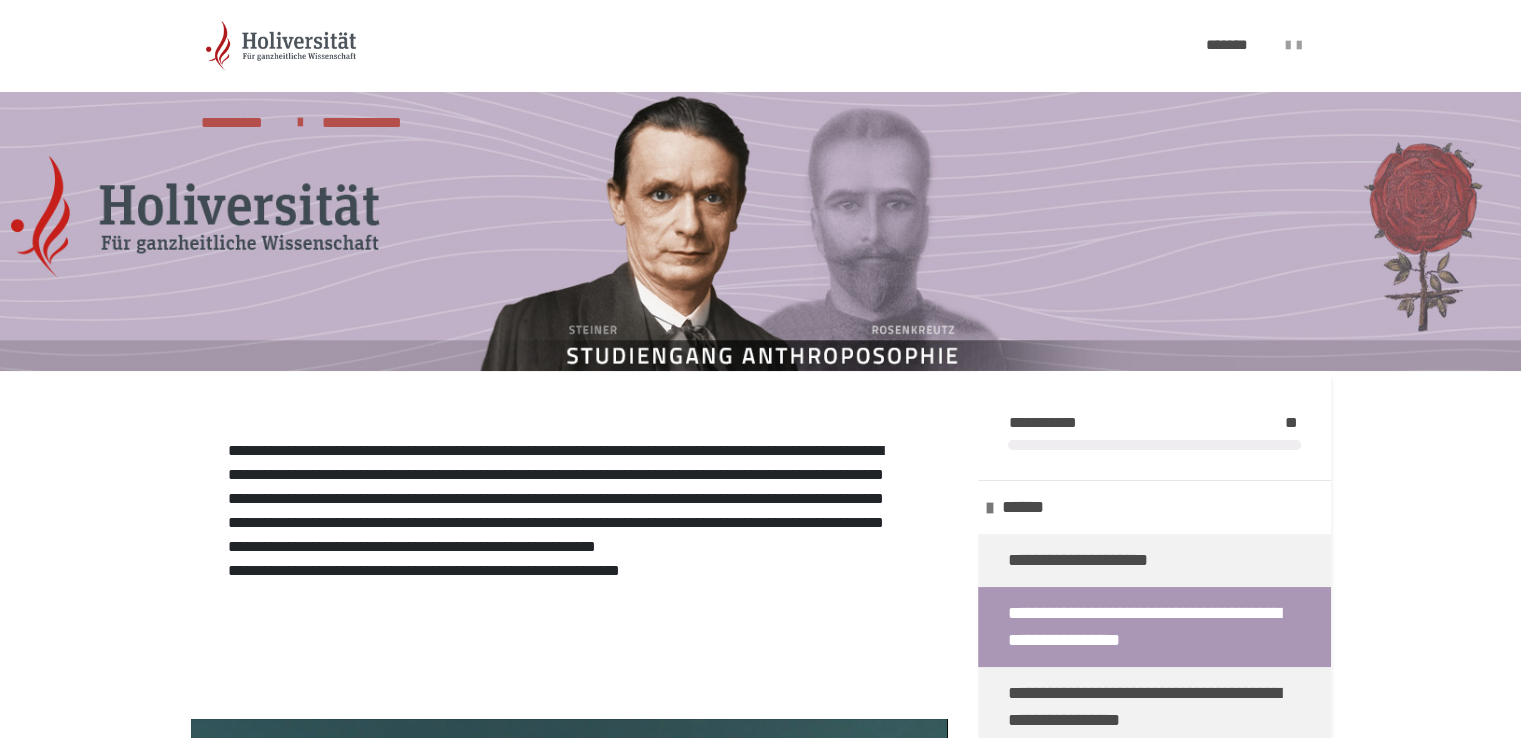 drag, startPoint x: 1320, startPoint y: 131, endPoint x: 1318, endPoint y: 184, distance: 53.037724 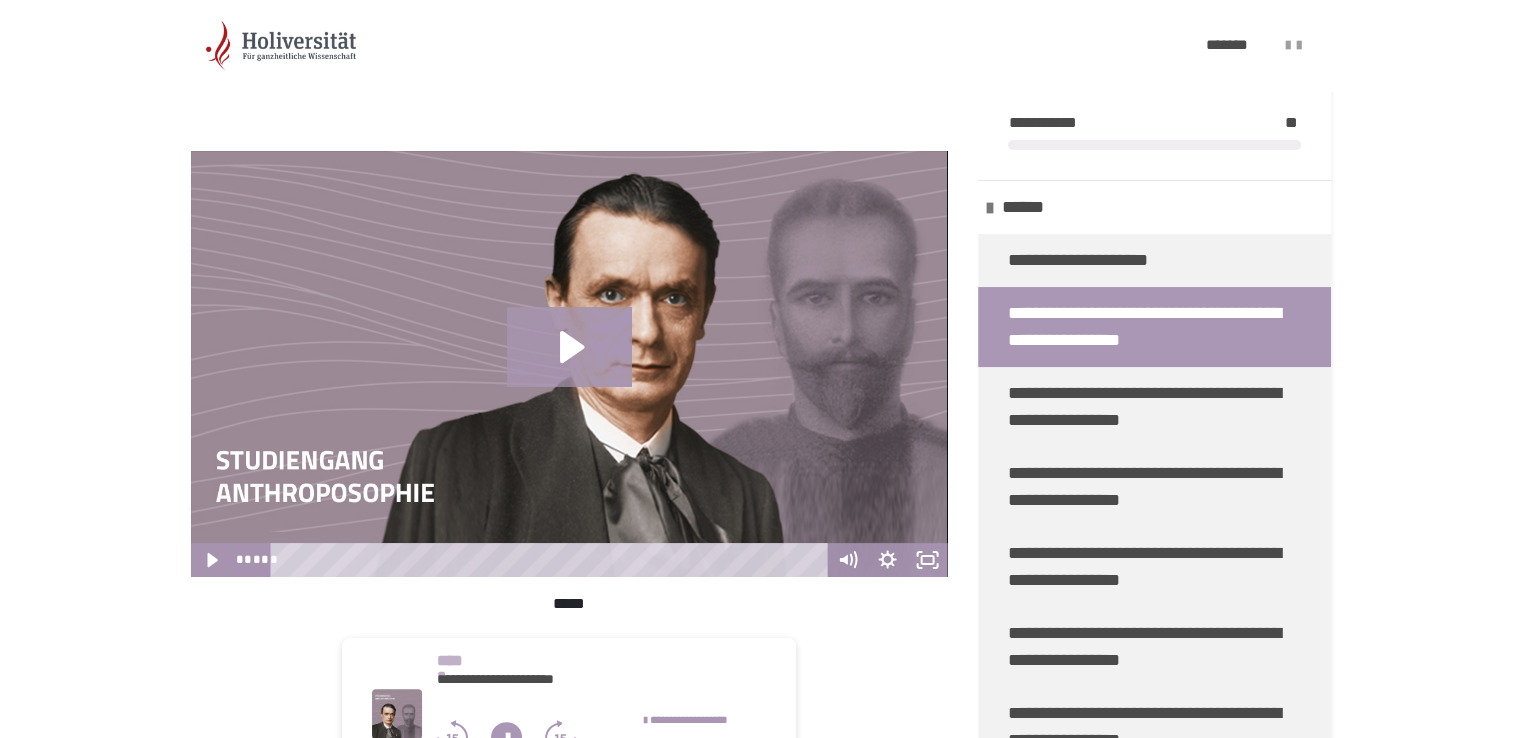 scroll, scrollTop: 364, scrollLeft: 0, axis: vertical 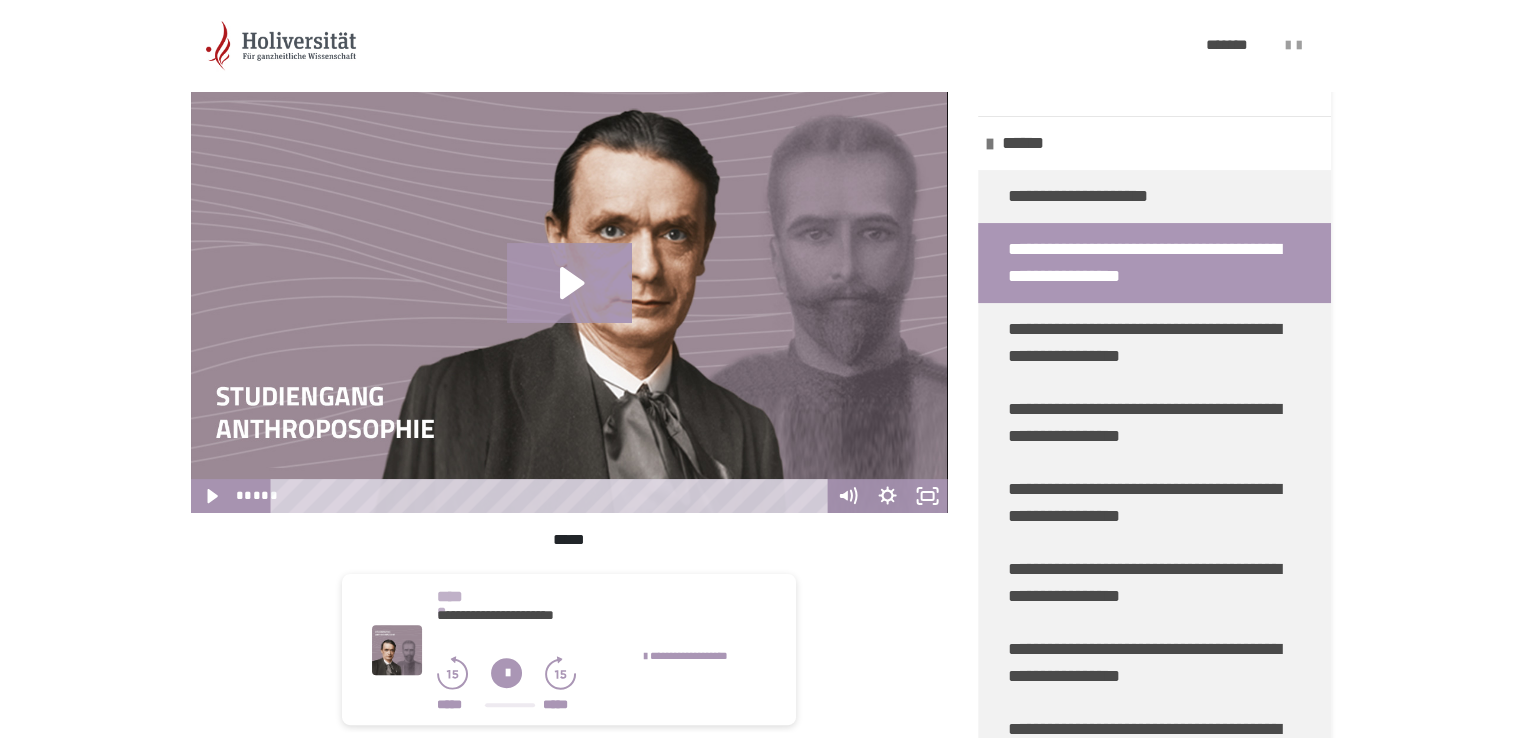 click on "**********" at bounding box center [760, 3695] 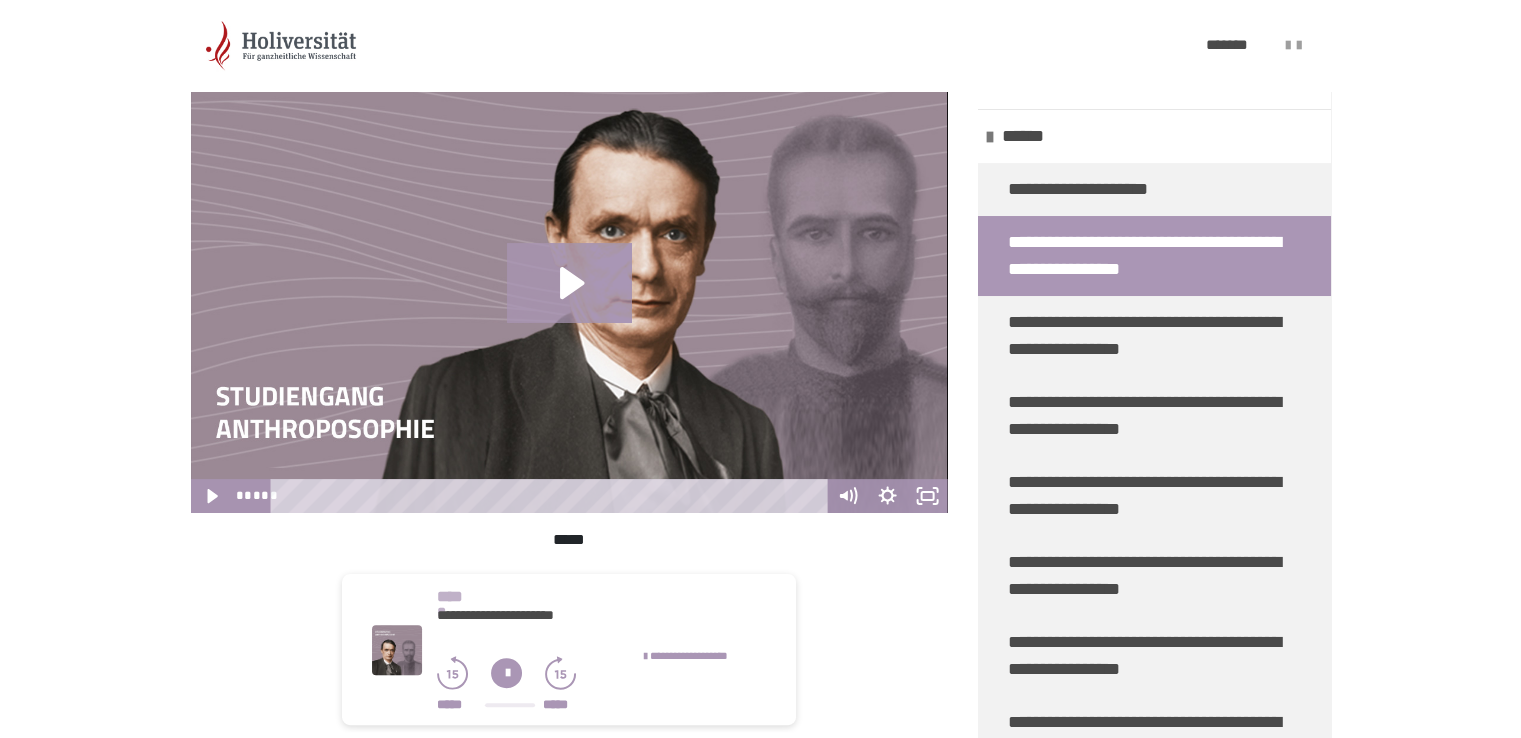 click on "******" at bounding box center (1154, 136) 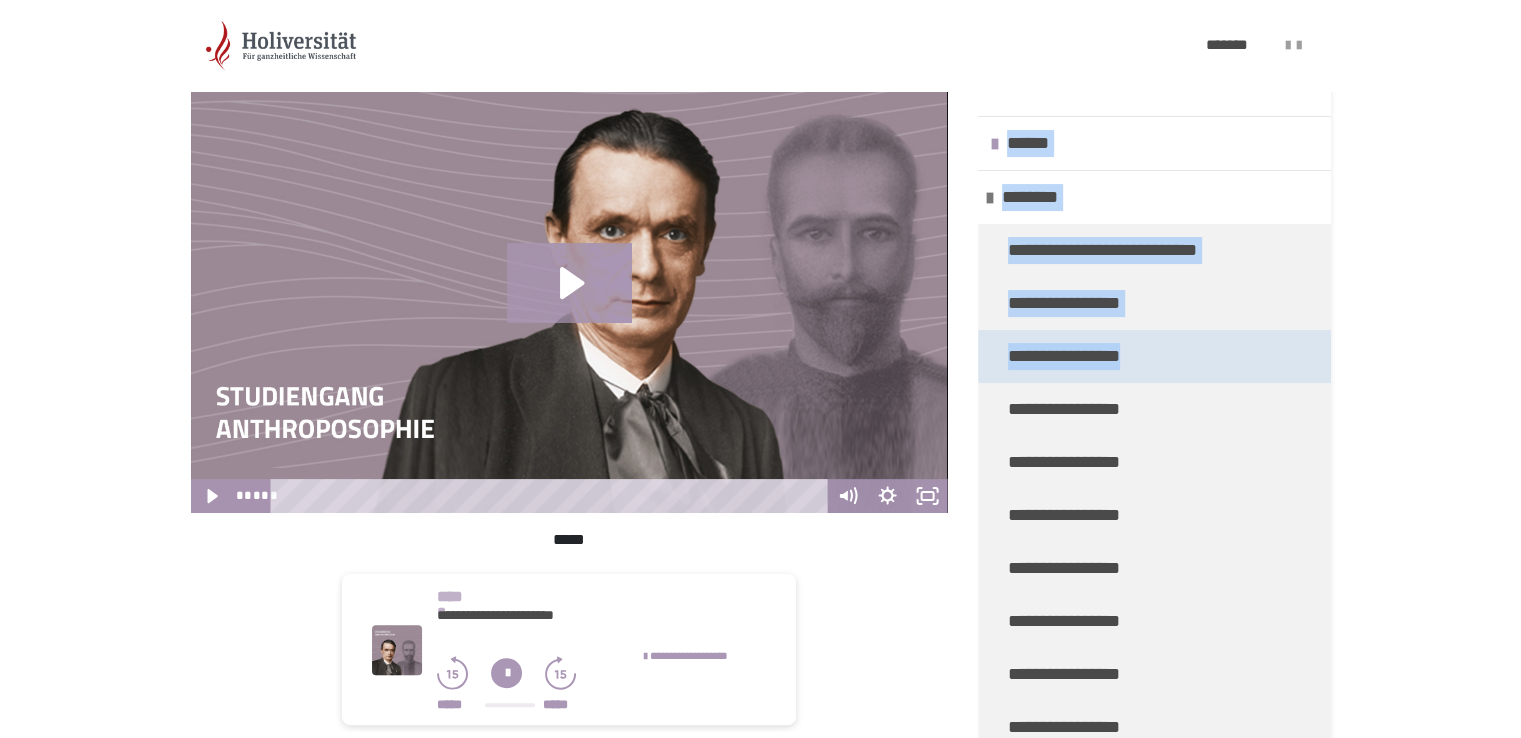 scroll, scrollTop: 279, scrollLeft: 0, axis: vertical 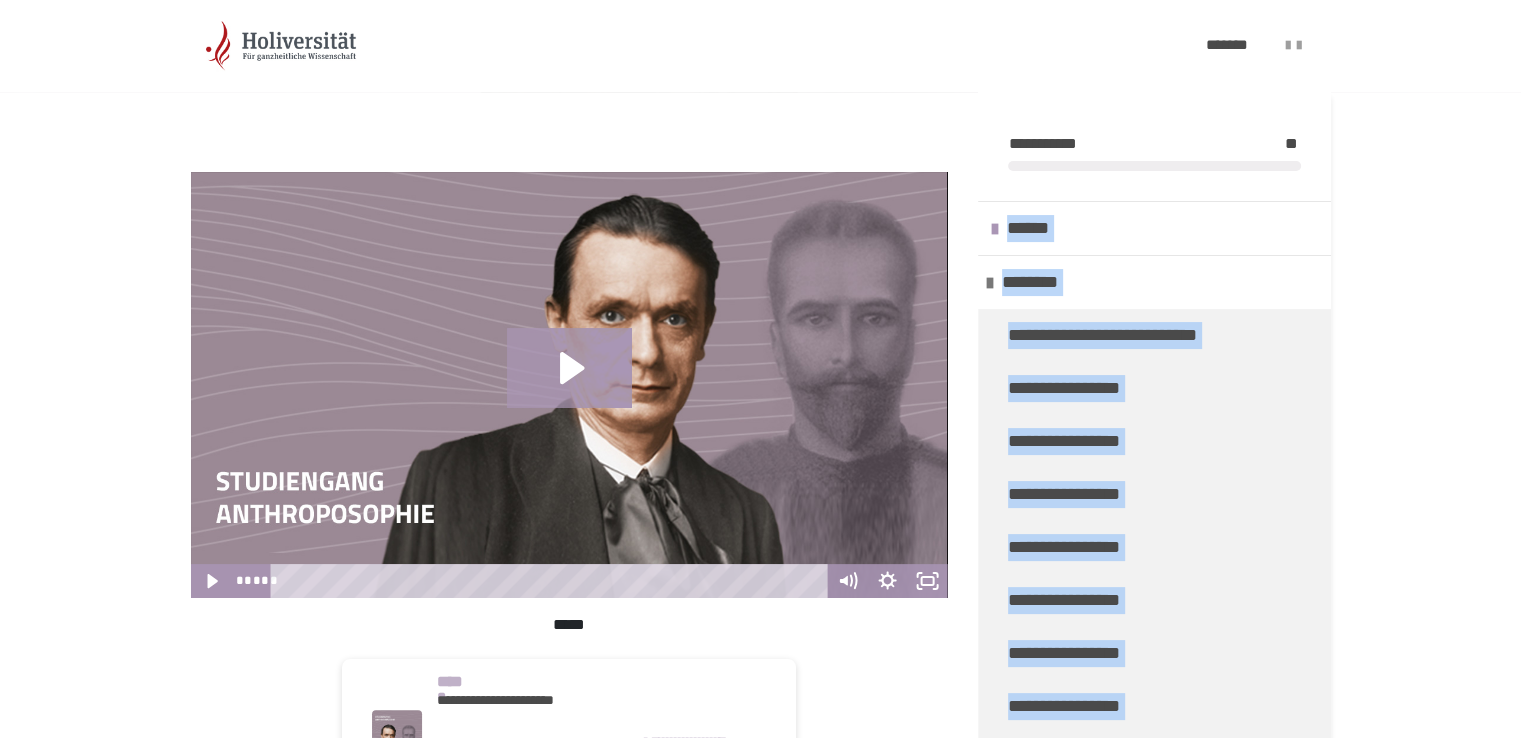 drag, startPoint x: 1324, startPoint y: 456, endPoint x: 1335, endPoint y: 322, distance: 134.45073 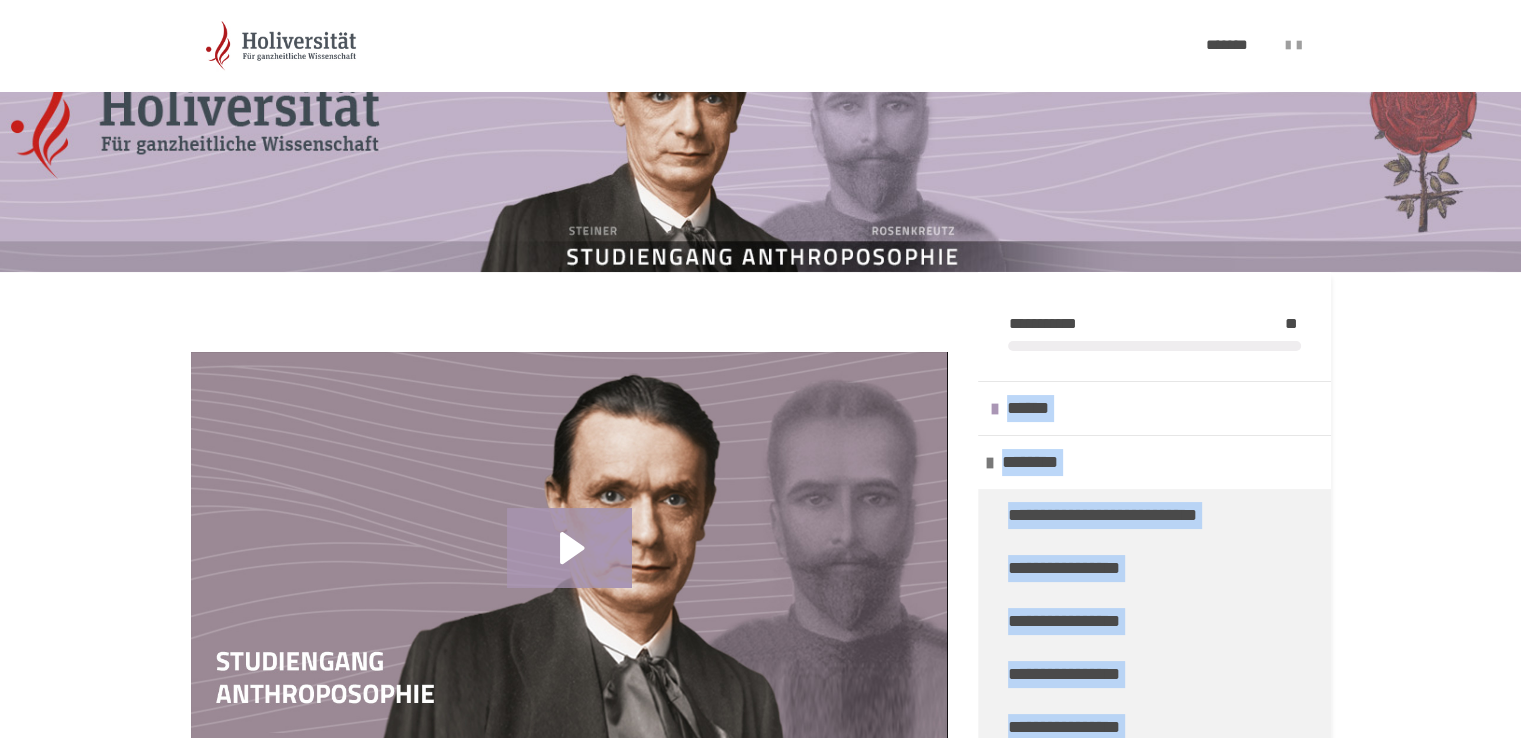 scroll, scrollTop: 100, scrollLeft: 0, axis: vertical 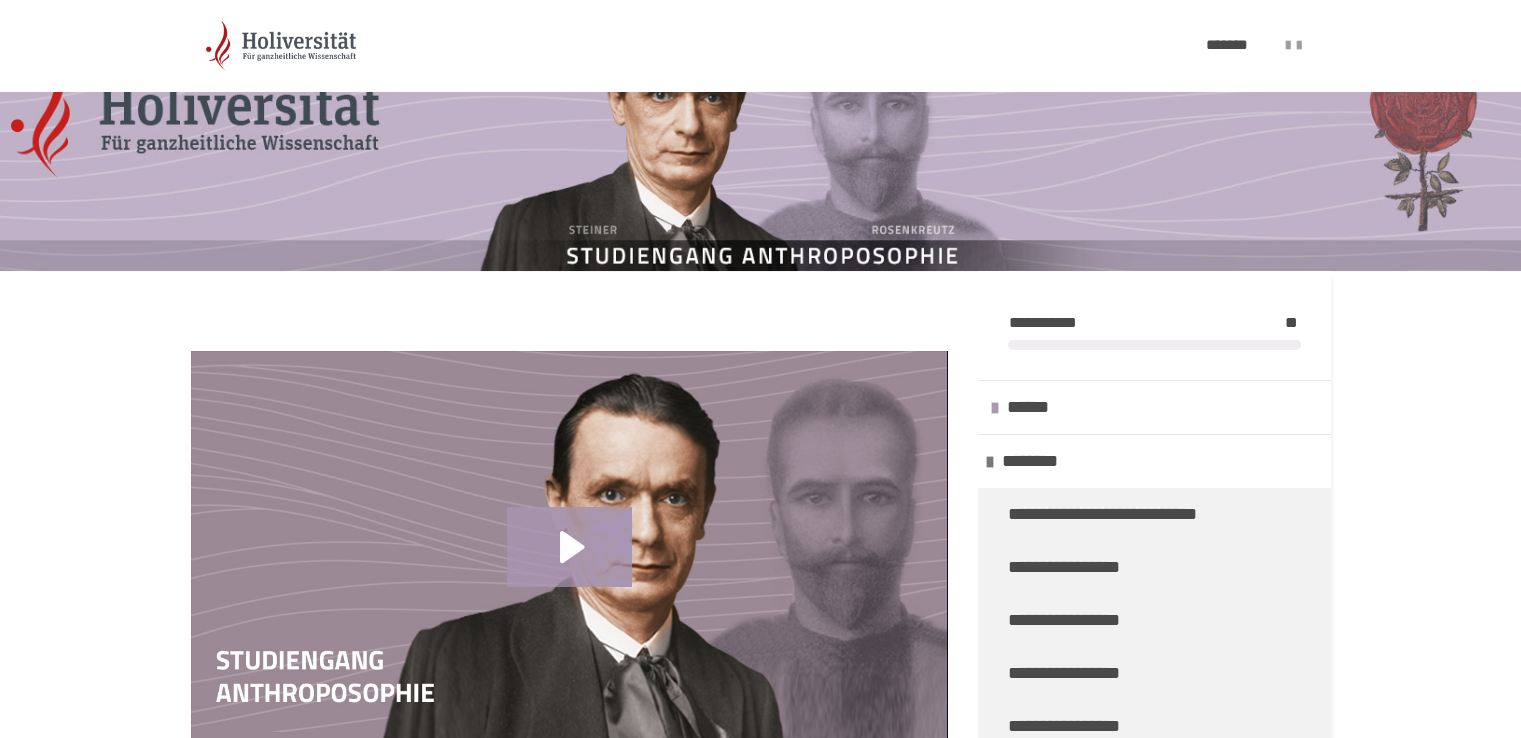 click on "**********" at bounding box center [760, 1529] 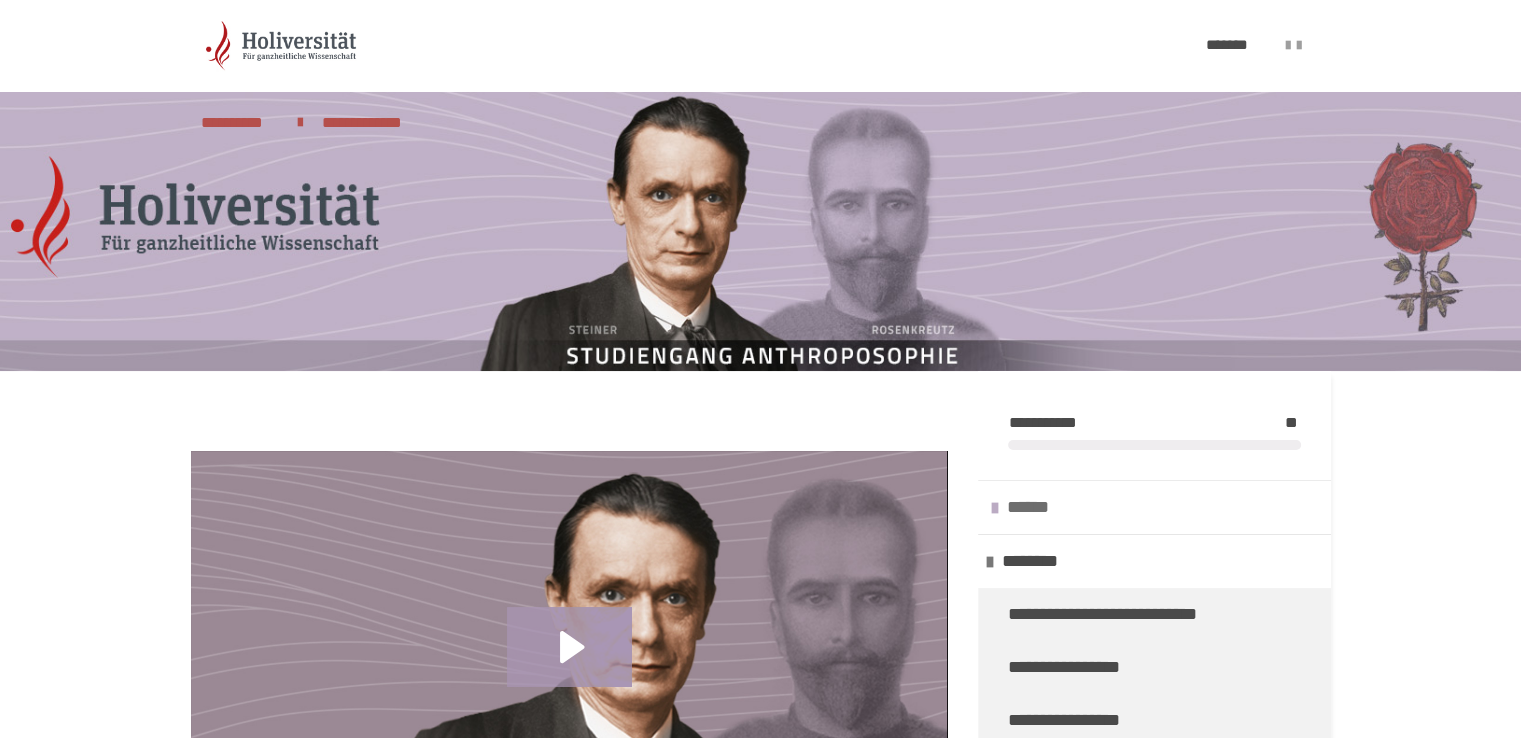 click at bounding box center (995, 508) 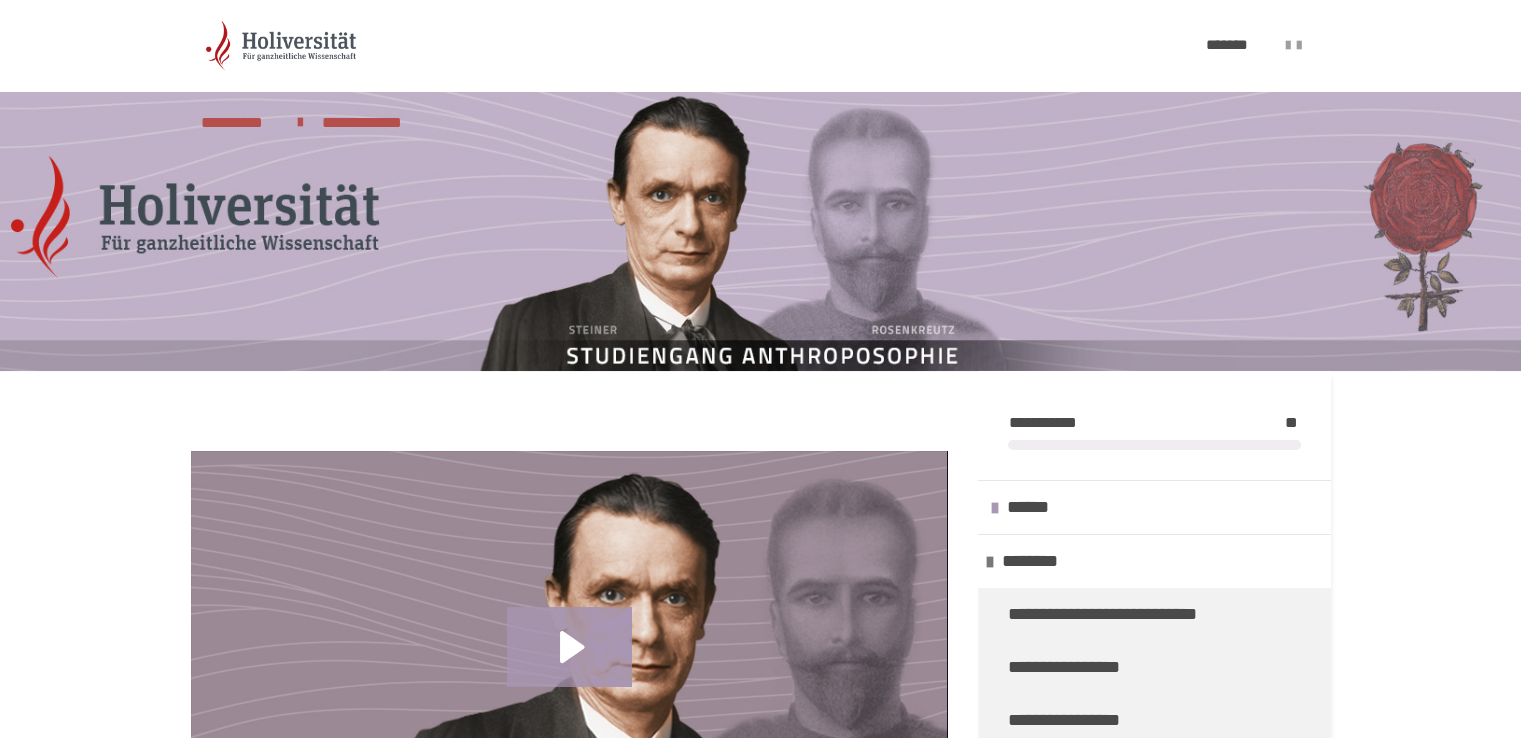 click on "******" at bounding box center [1035, 507] 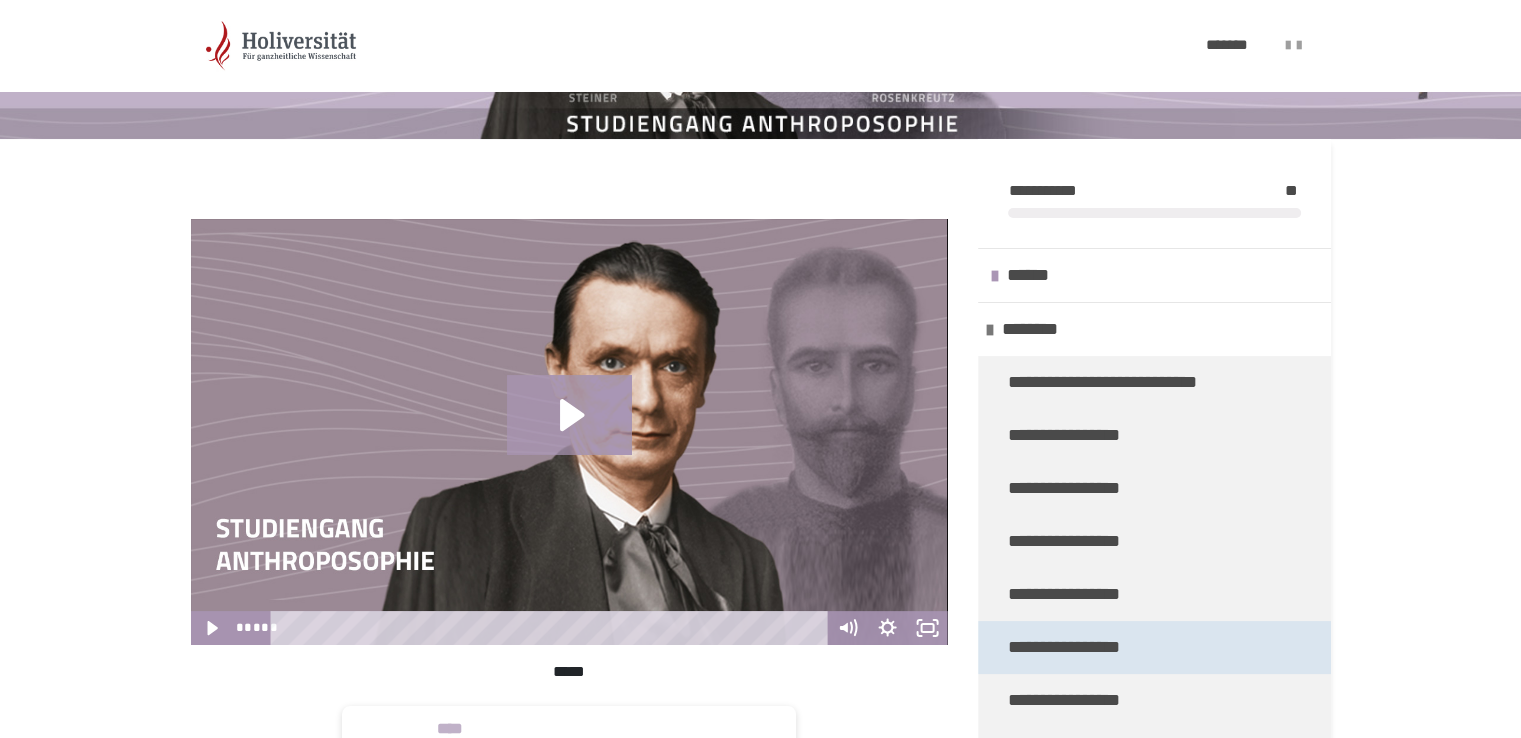 scroll, scrollTop: 306, scrollLeft: 0, axis: vertical 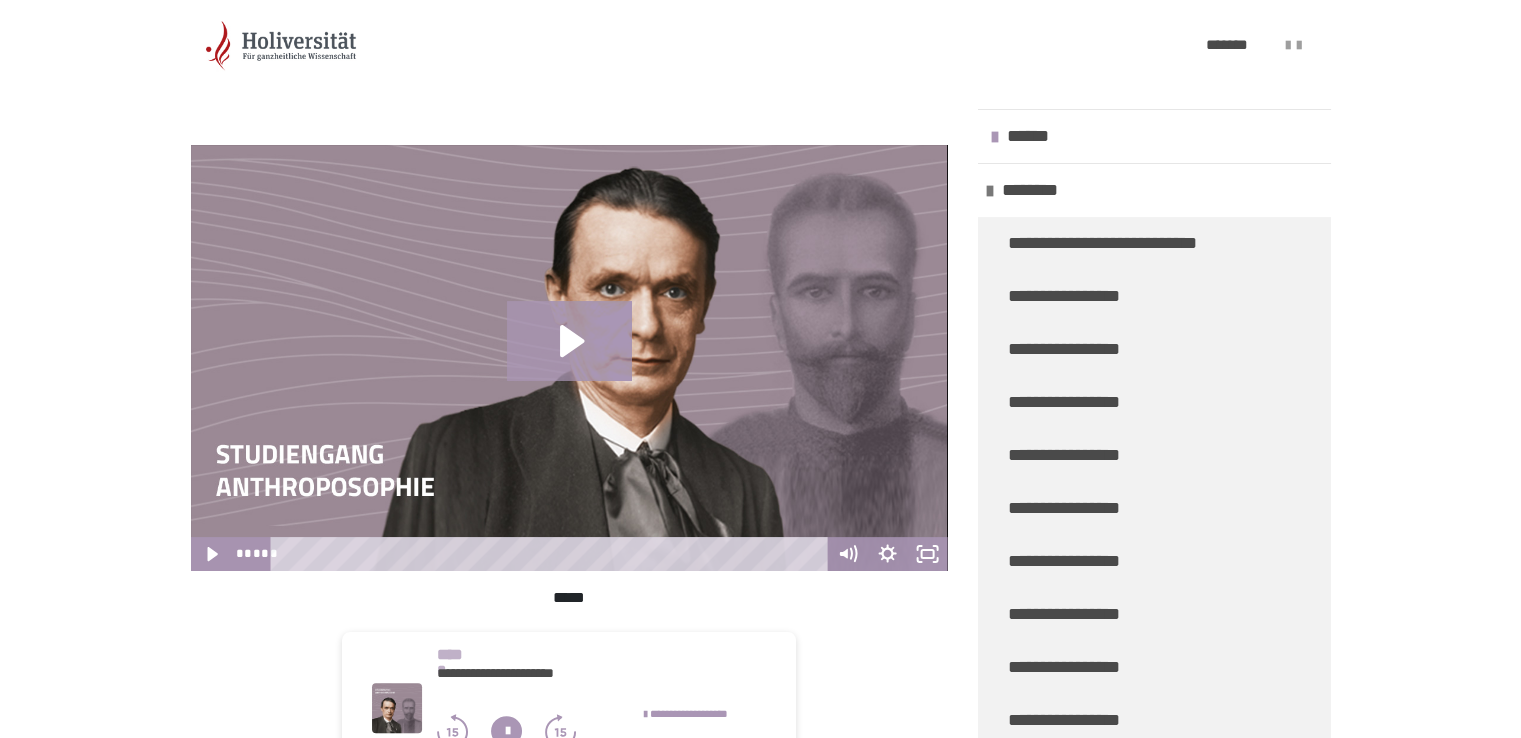 click on "******" at bounding box center [1035, 136] 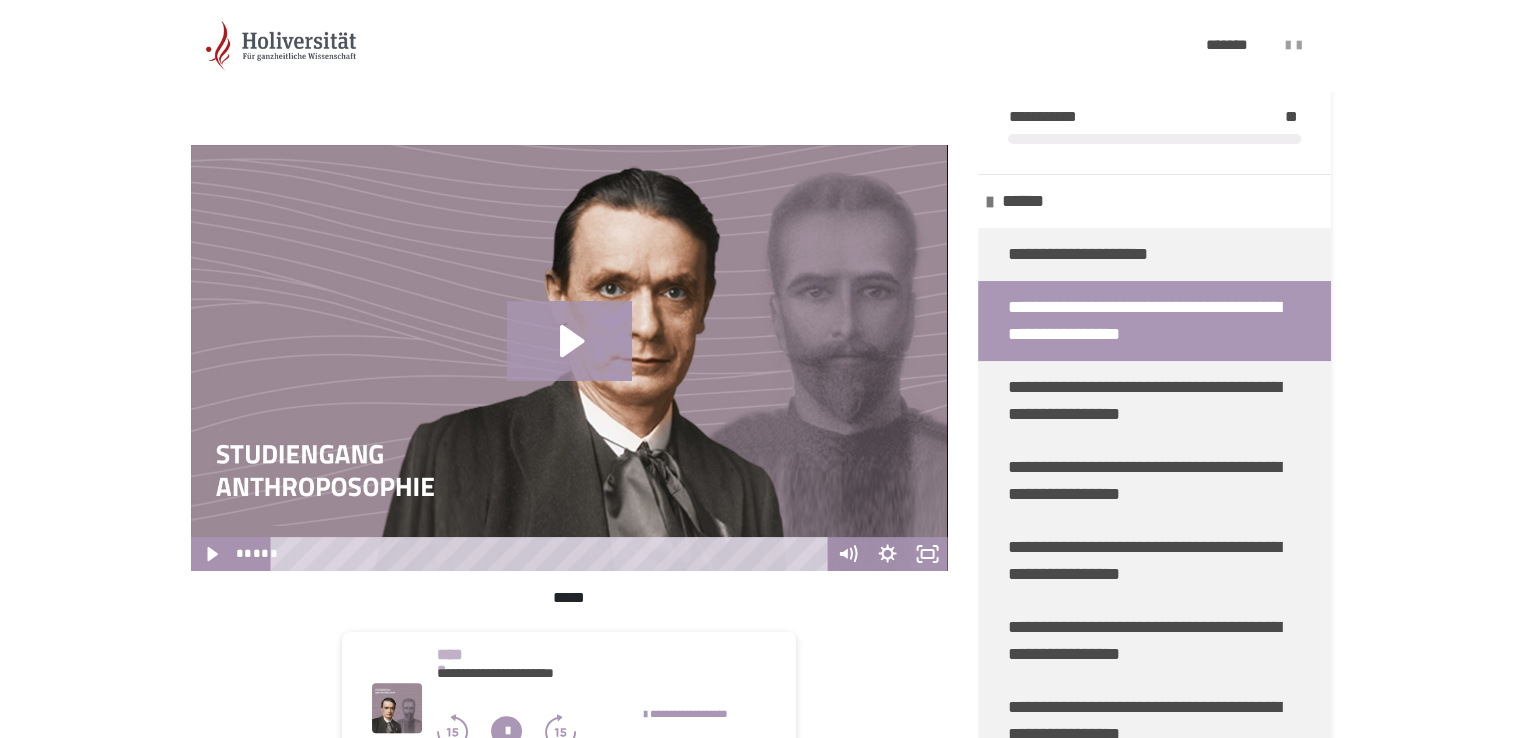 click on "**********" at bounding box center (761, -163) 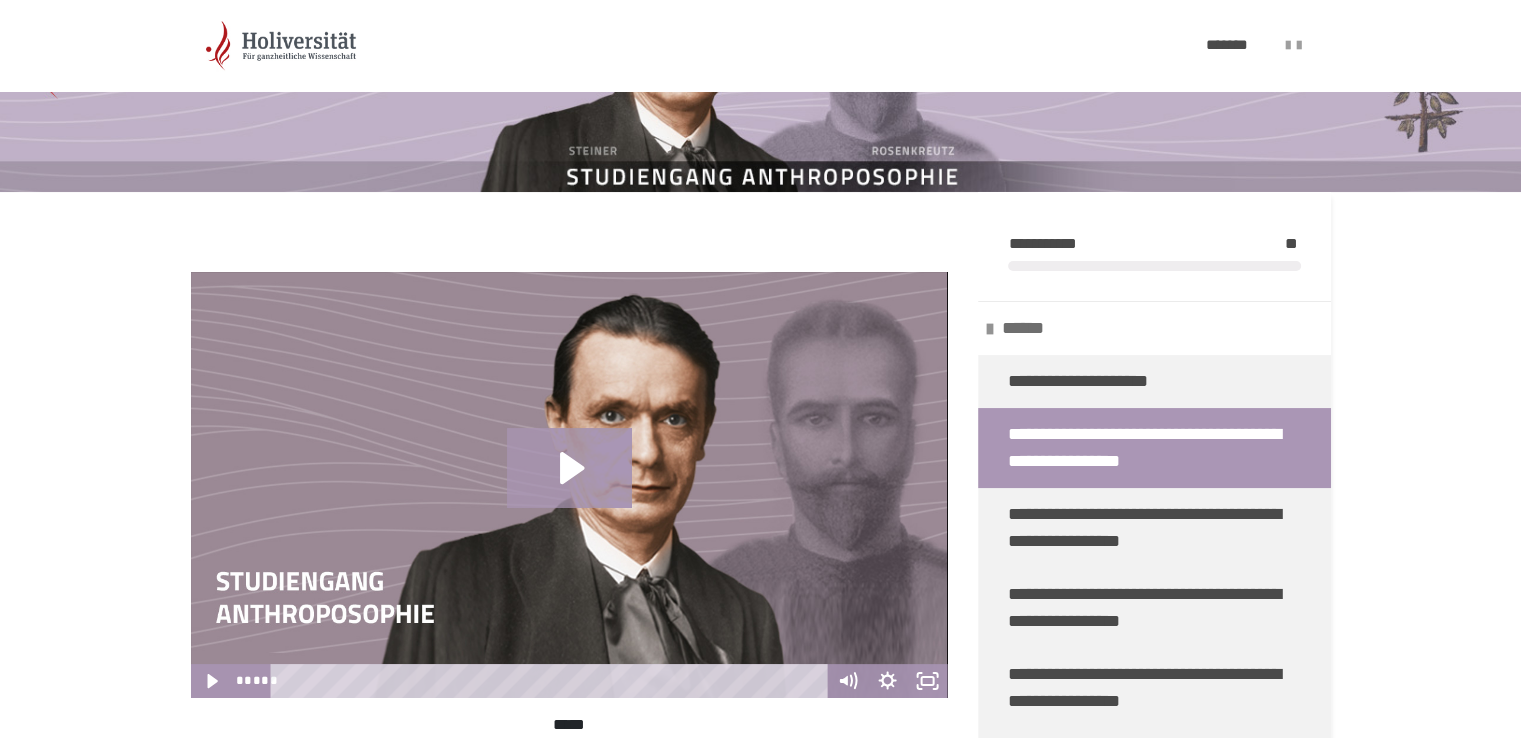 scroll, scrollTop: 200, scrollLeft: 0, axis: vertical 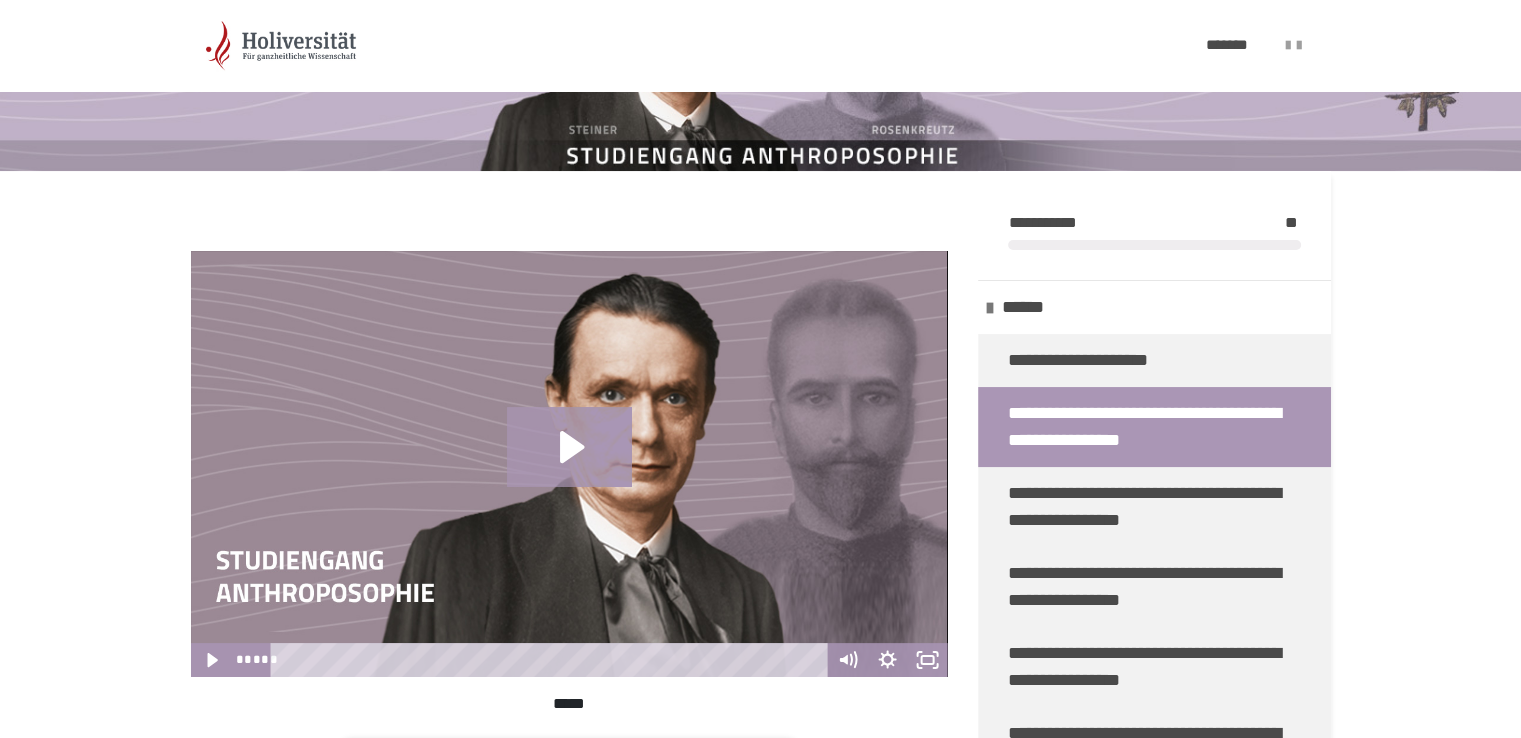 click on "**********" at bounding box center (760, 3859) 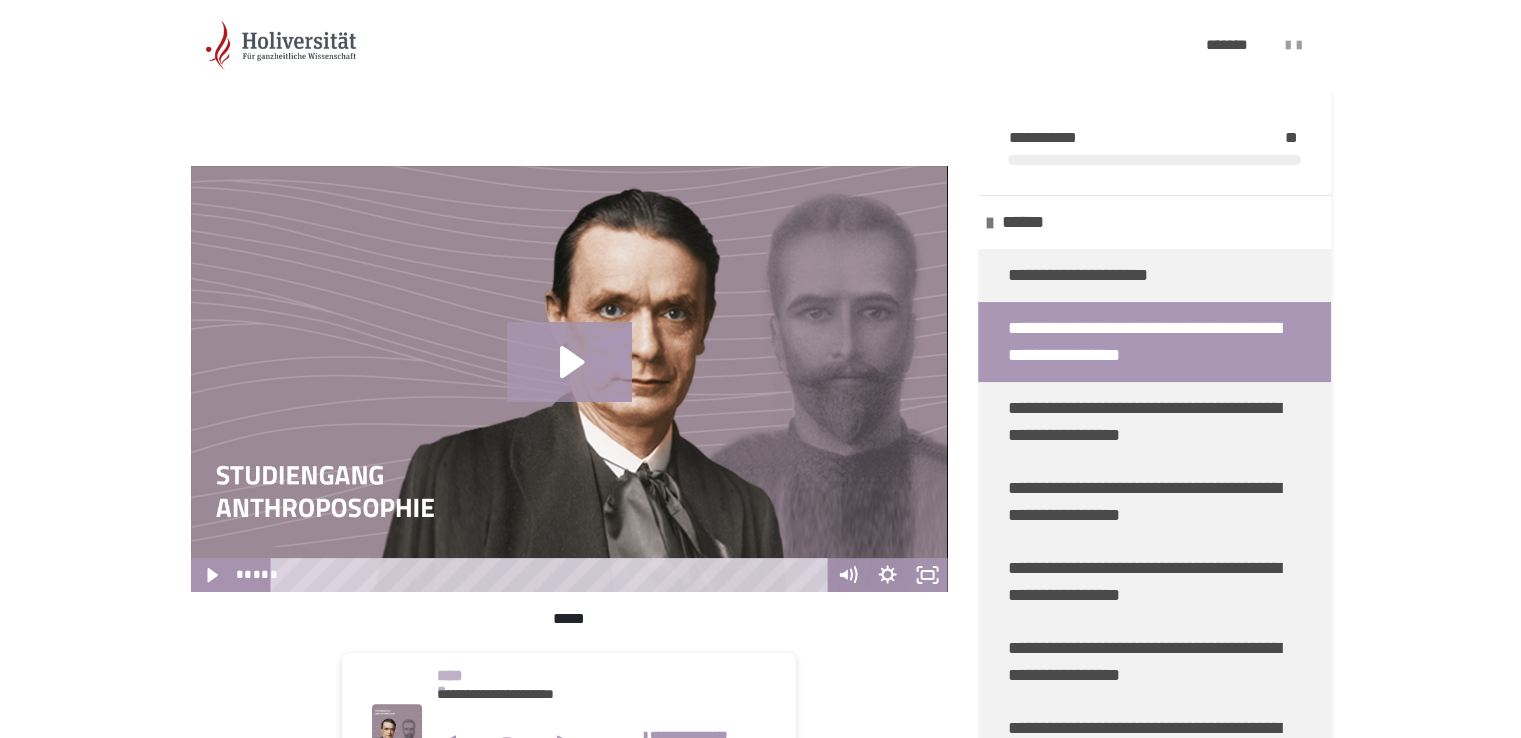 click on "**********" at bounding box center (760, 3774) 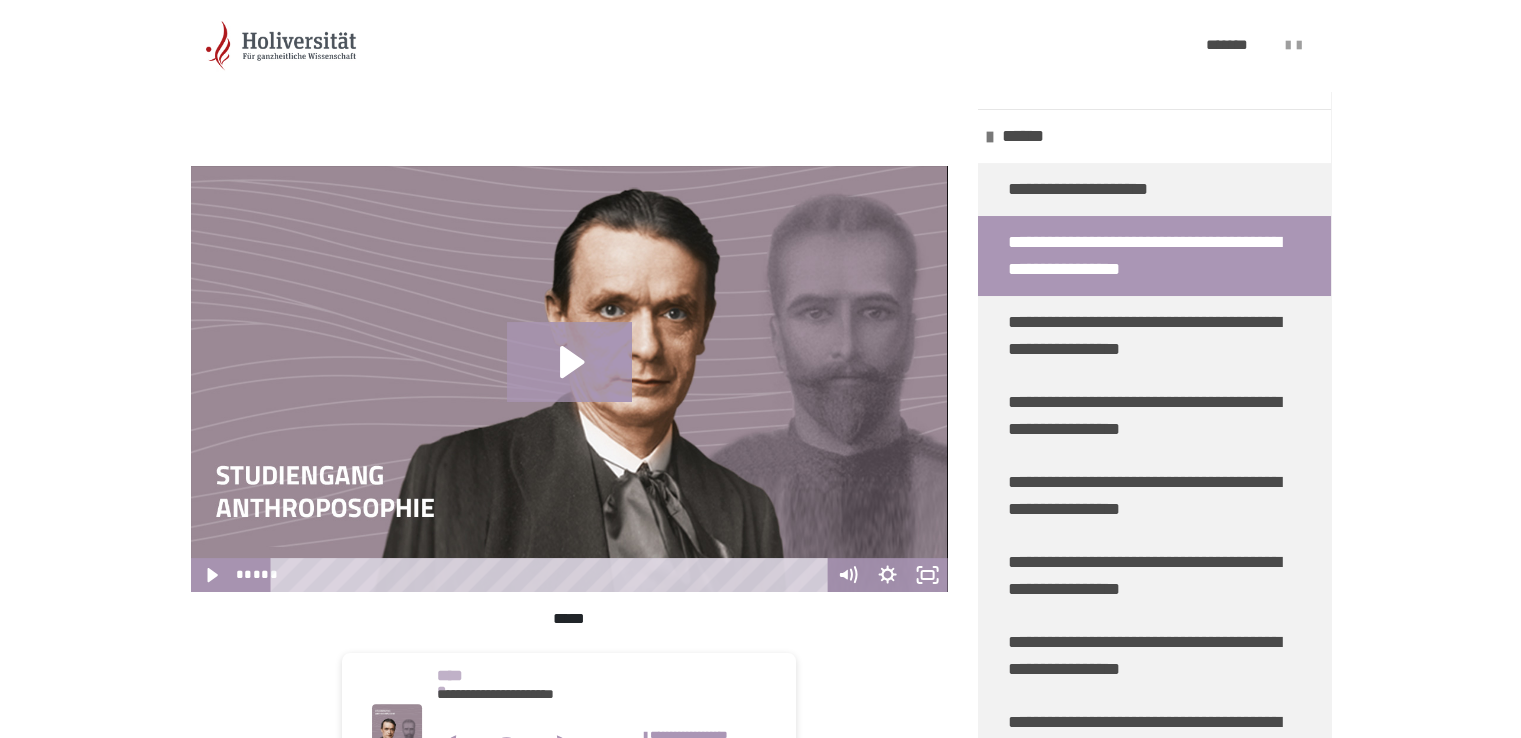 scroll, scrollTop: 589, scrollLeft: 0, axis: vertical 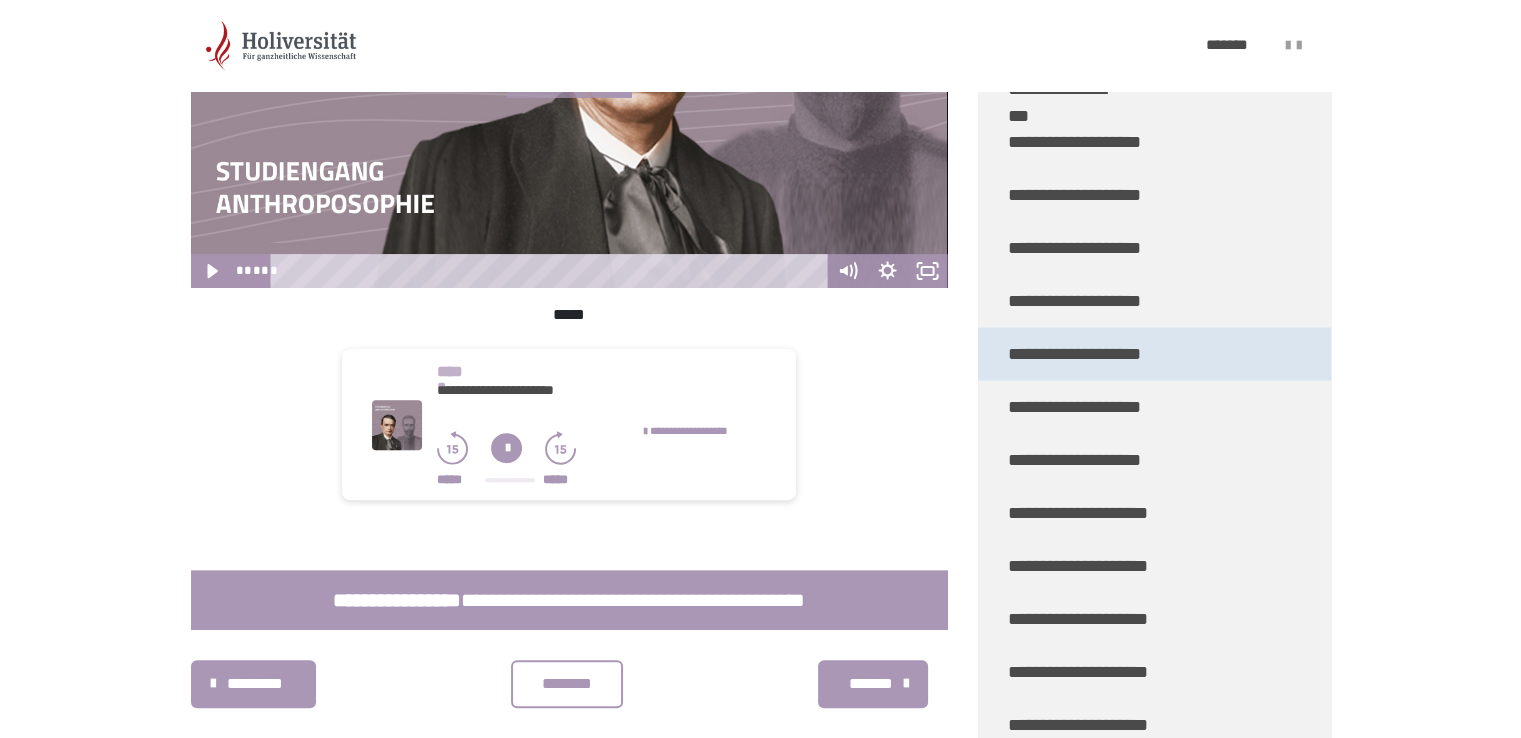 click on "**********" at bounding box center [1075, 354] 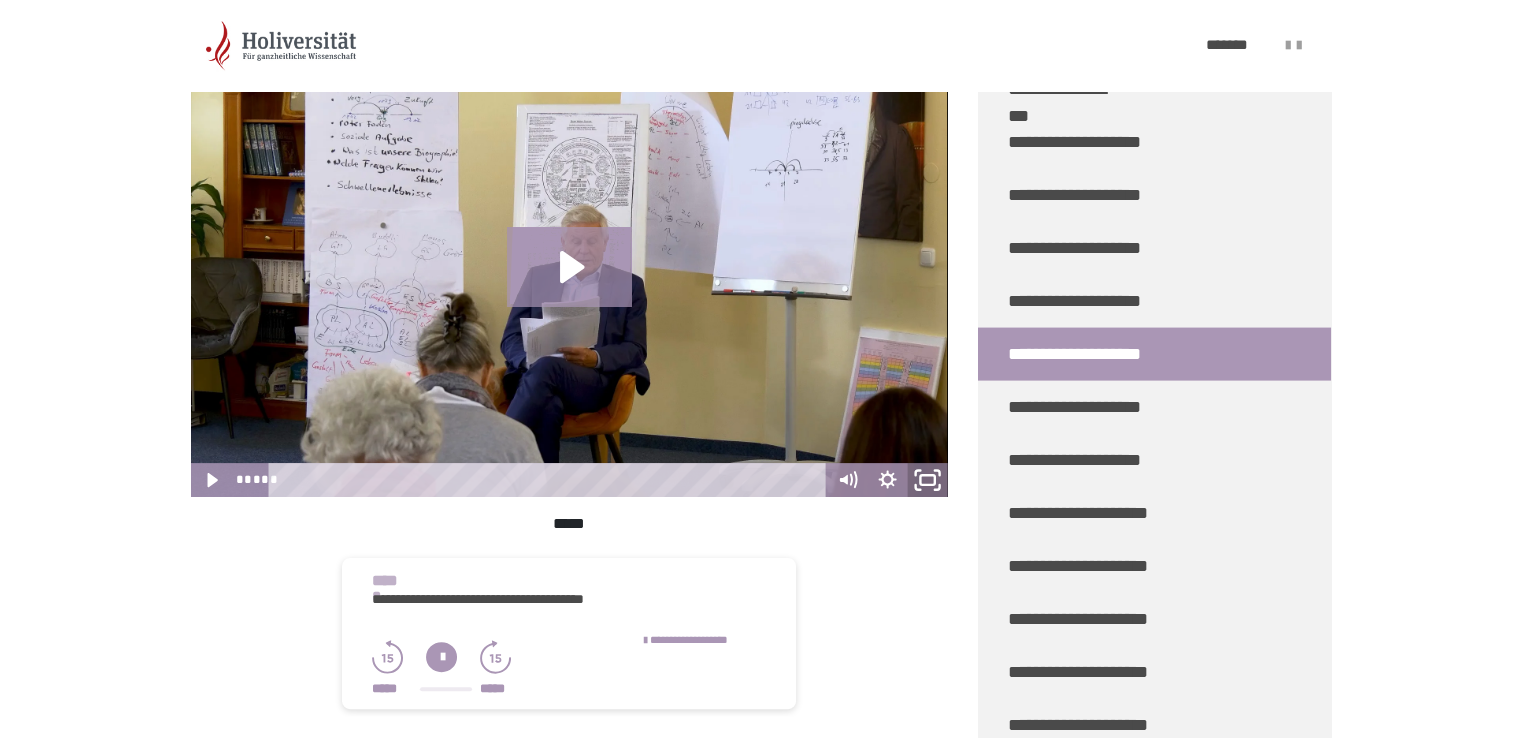 click 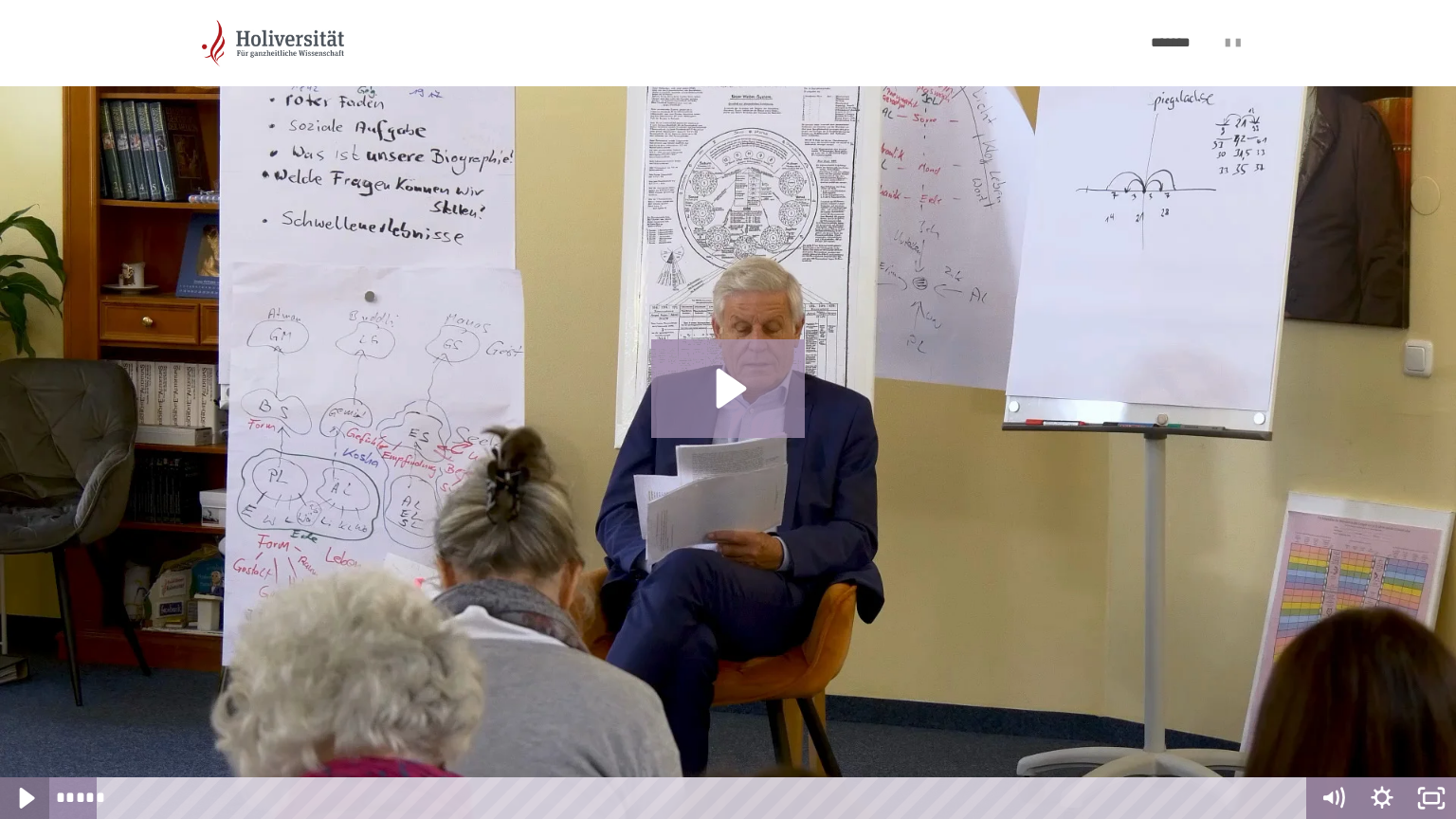 click 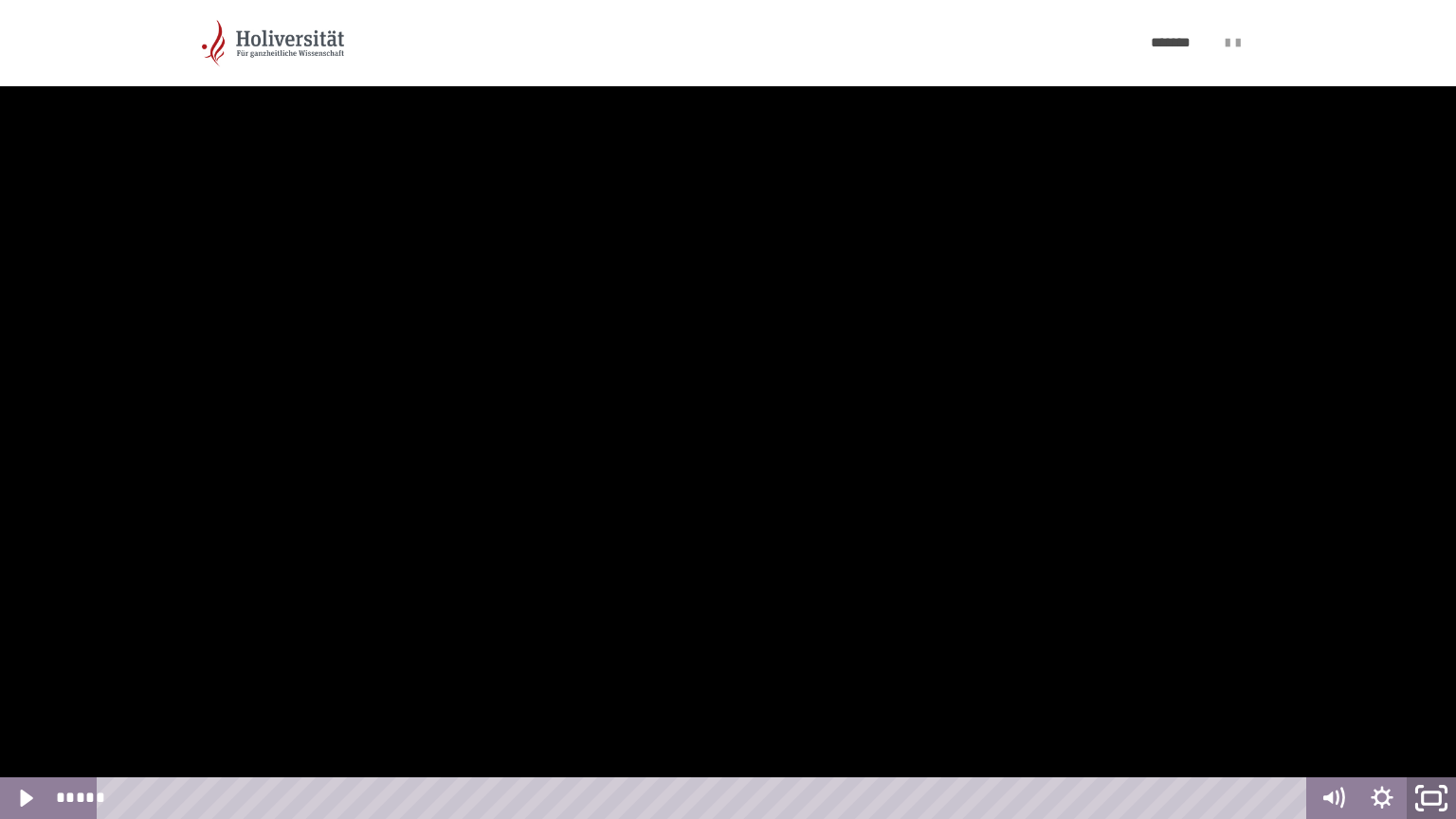 click 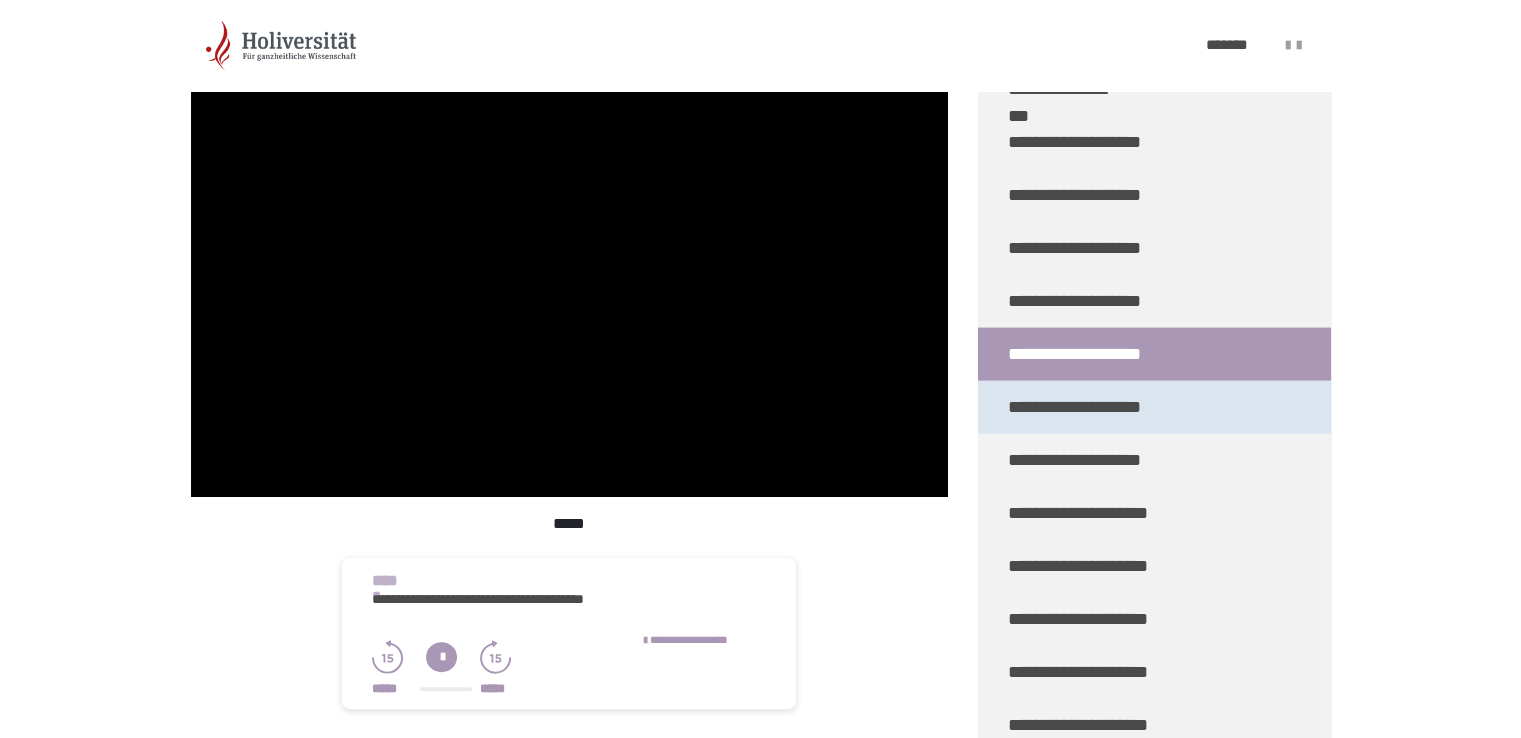 click on "**********" at bounding box center (1075, 407) 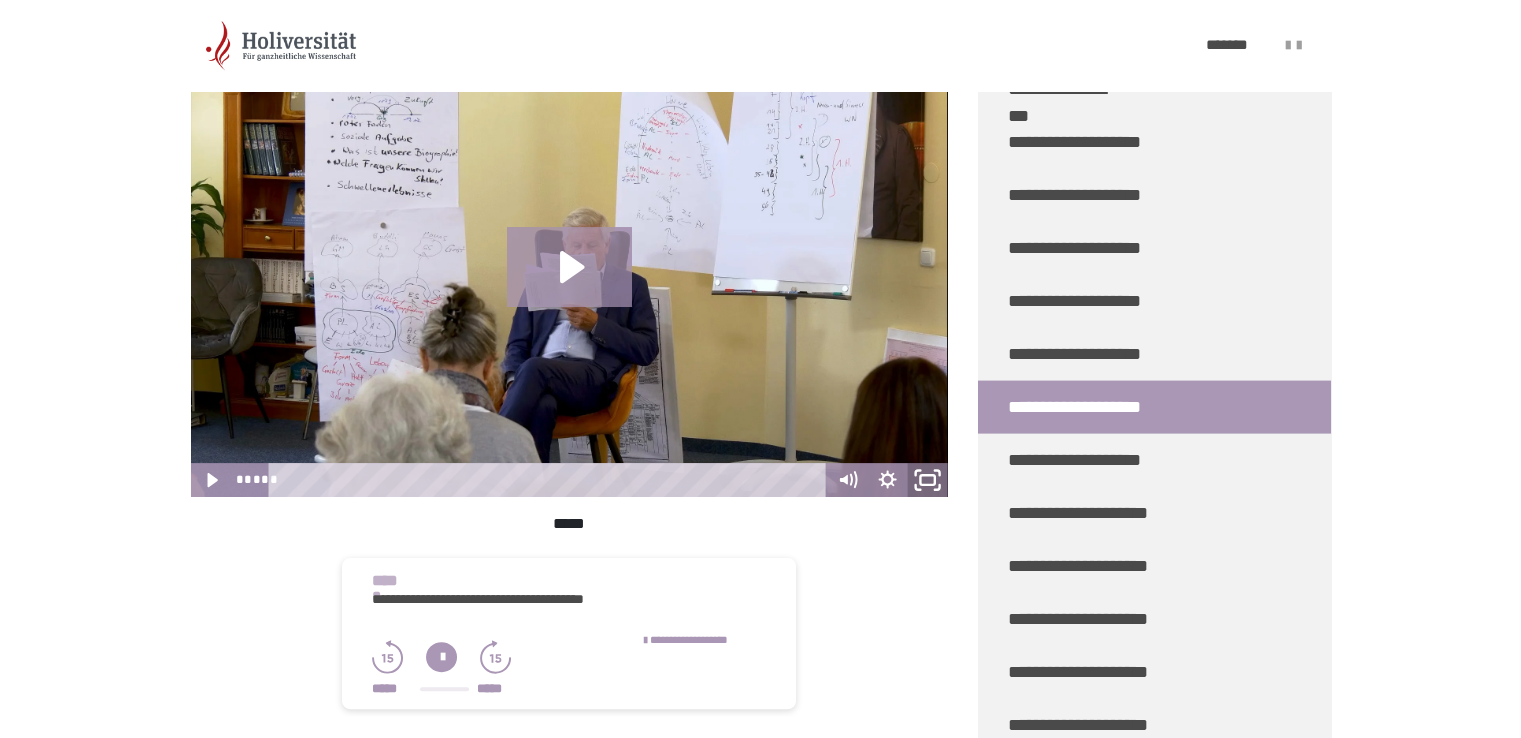 click 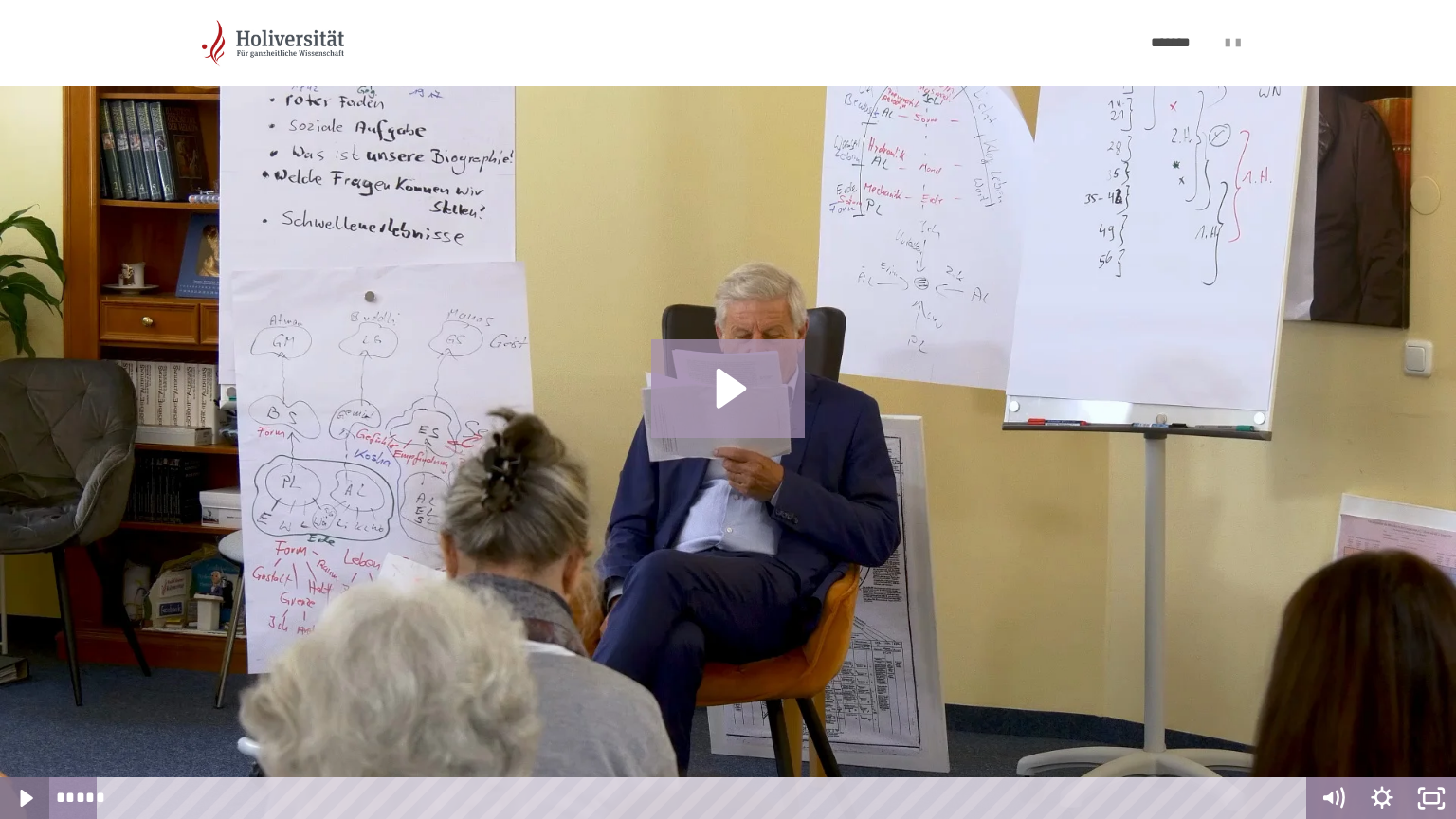 click 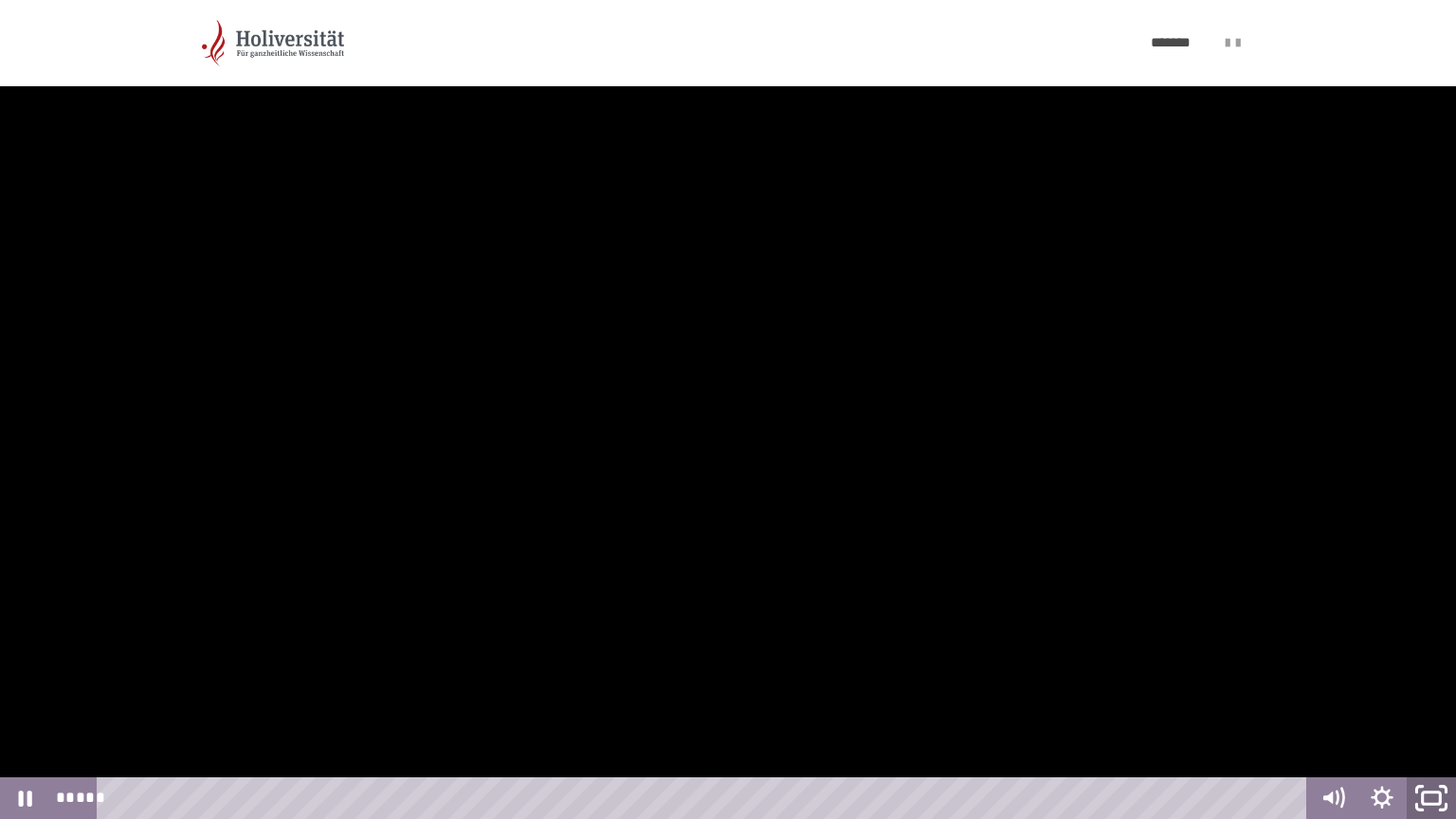 click 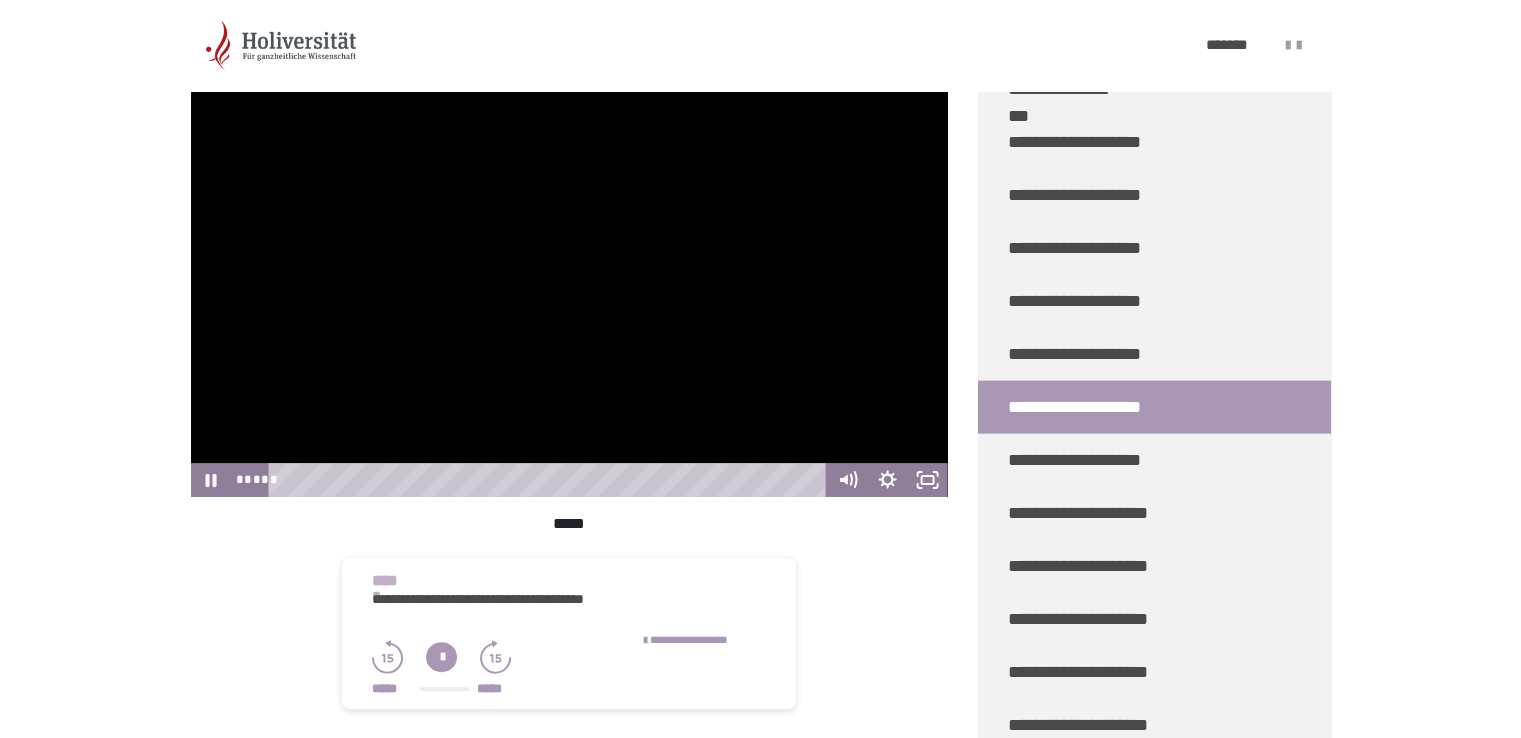 click at bounding box center [569, 284] 